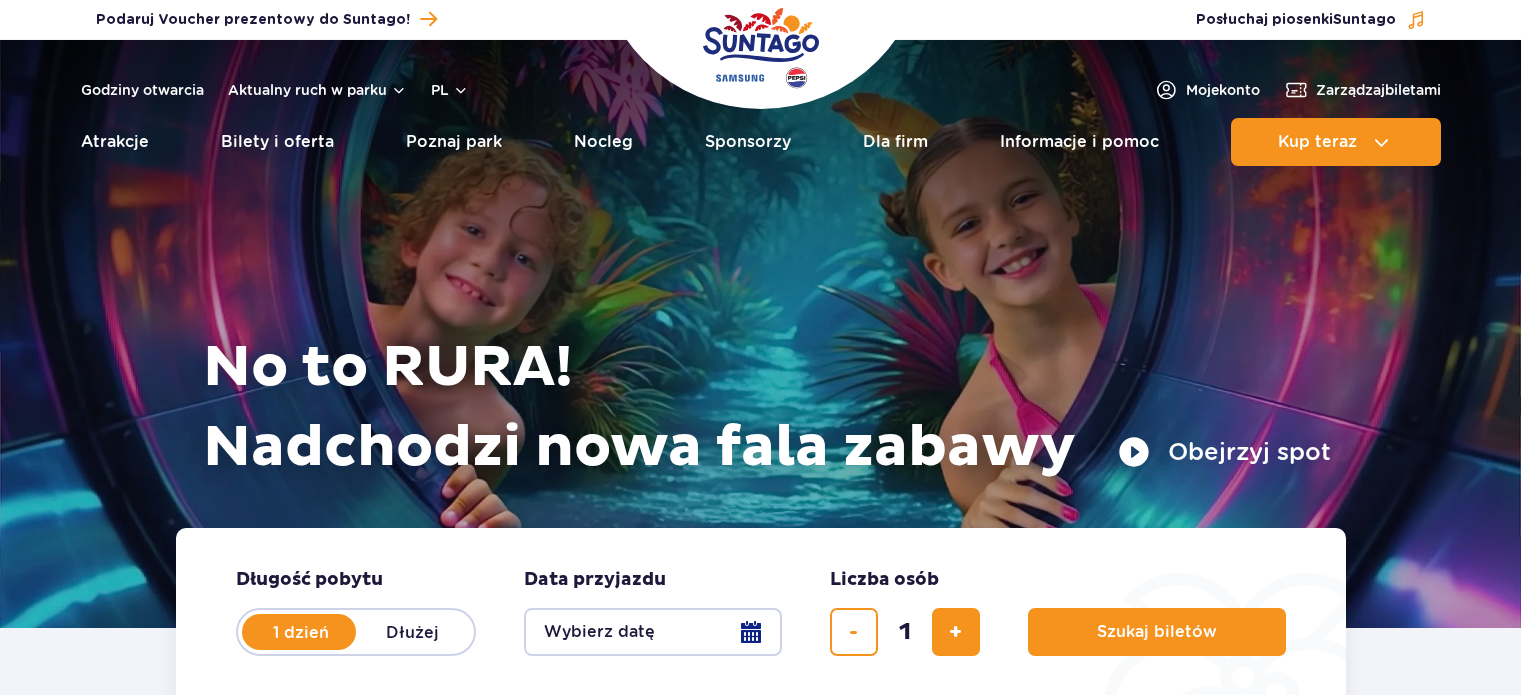 scroll, scrollTop: 0, scrollLeft: 0, axis: both 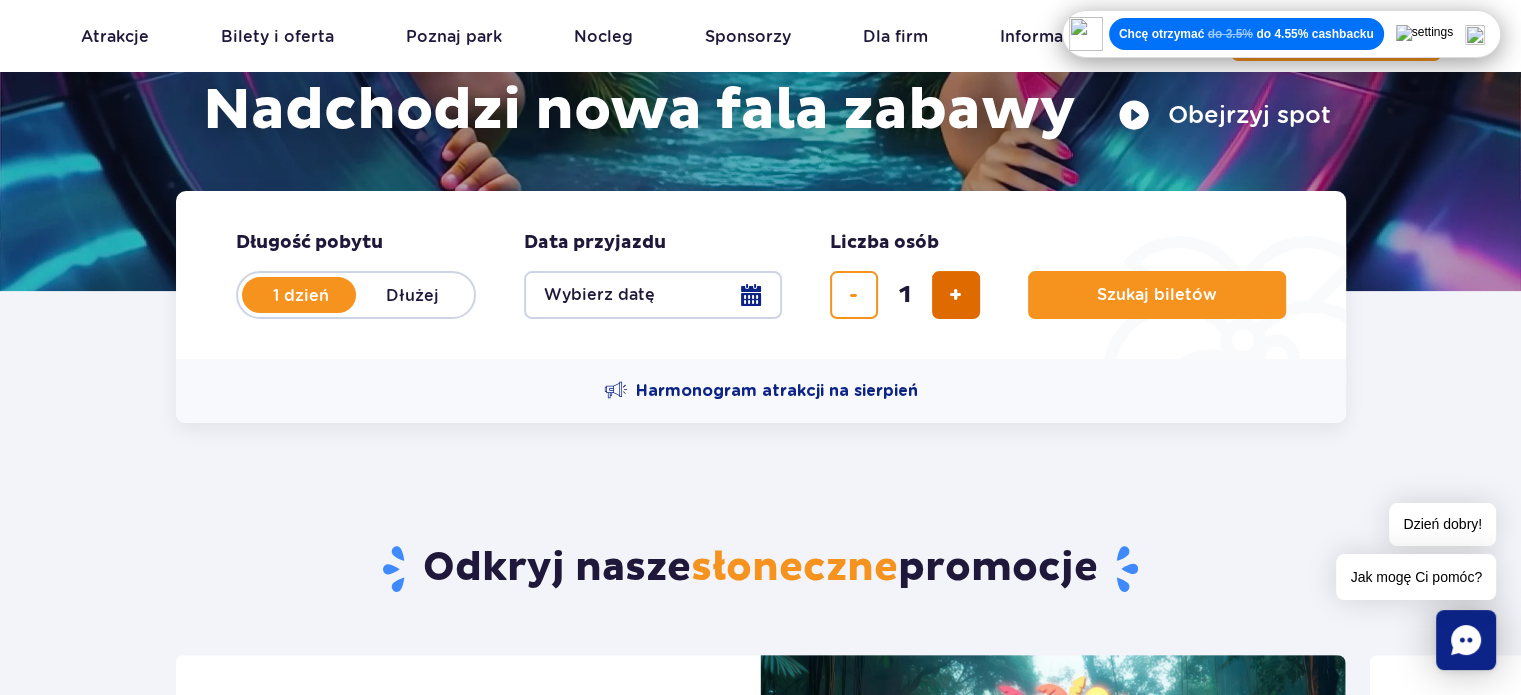 click at bounding box center (956, 295) 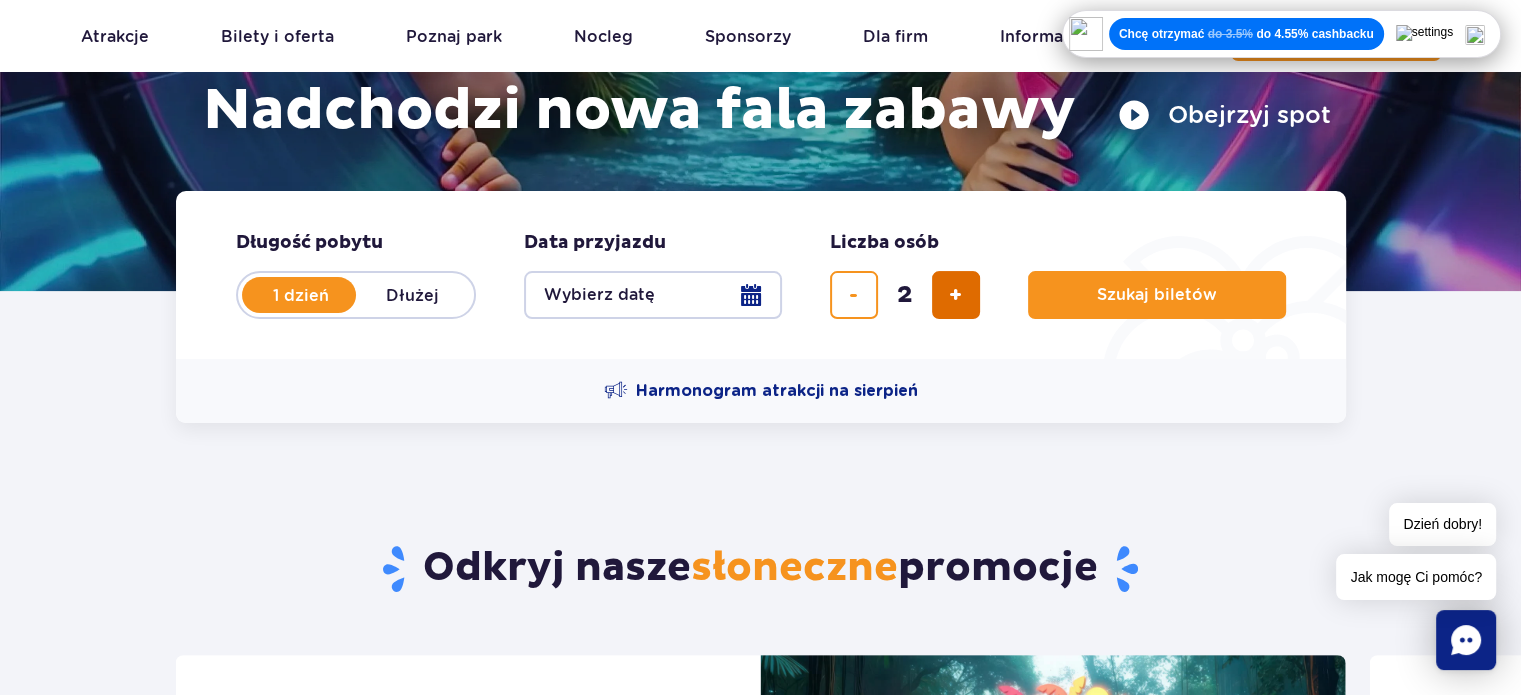 type on "2" 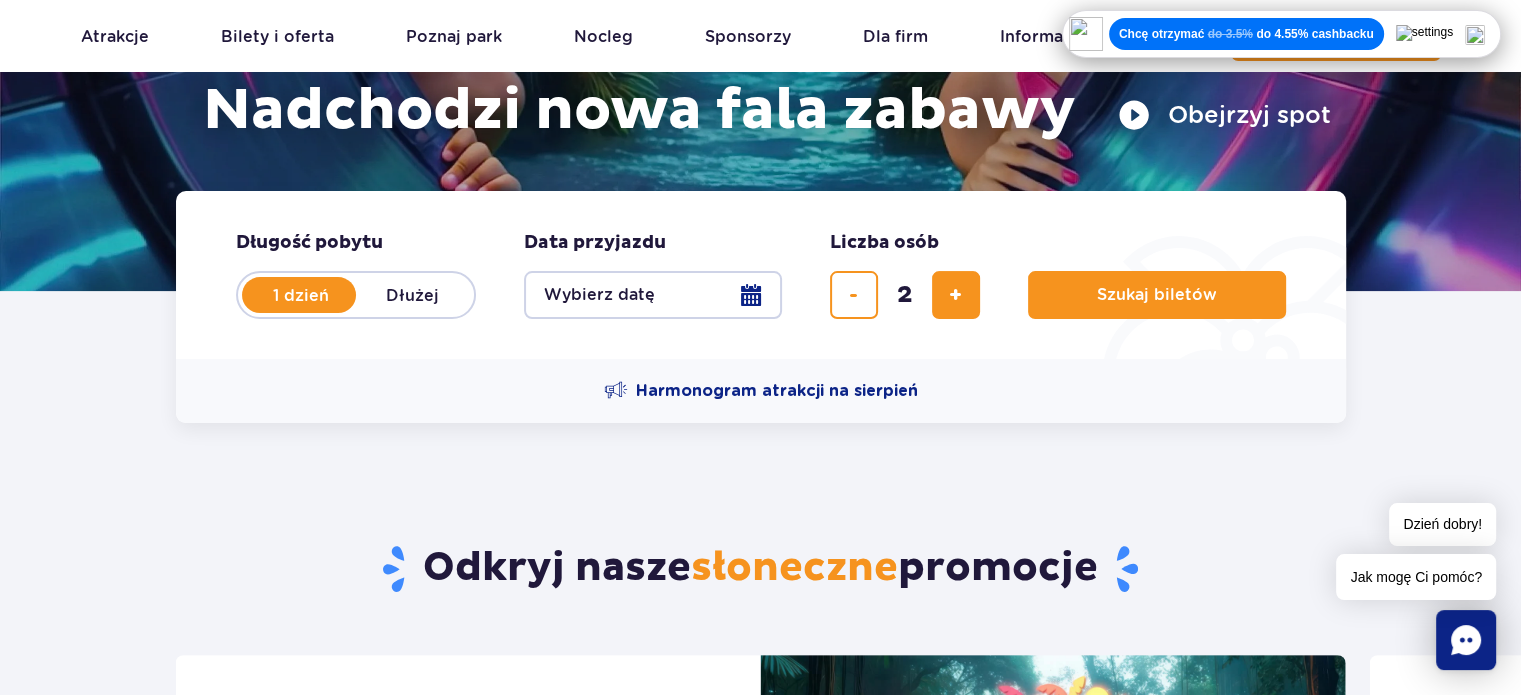 click on "Wybierz datę" at bounding box center [653, 295] 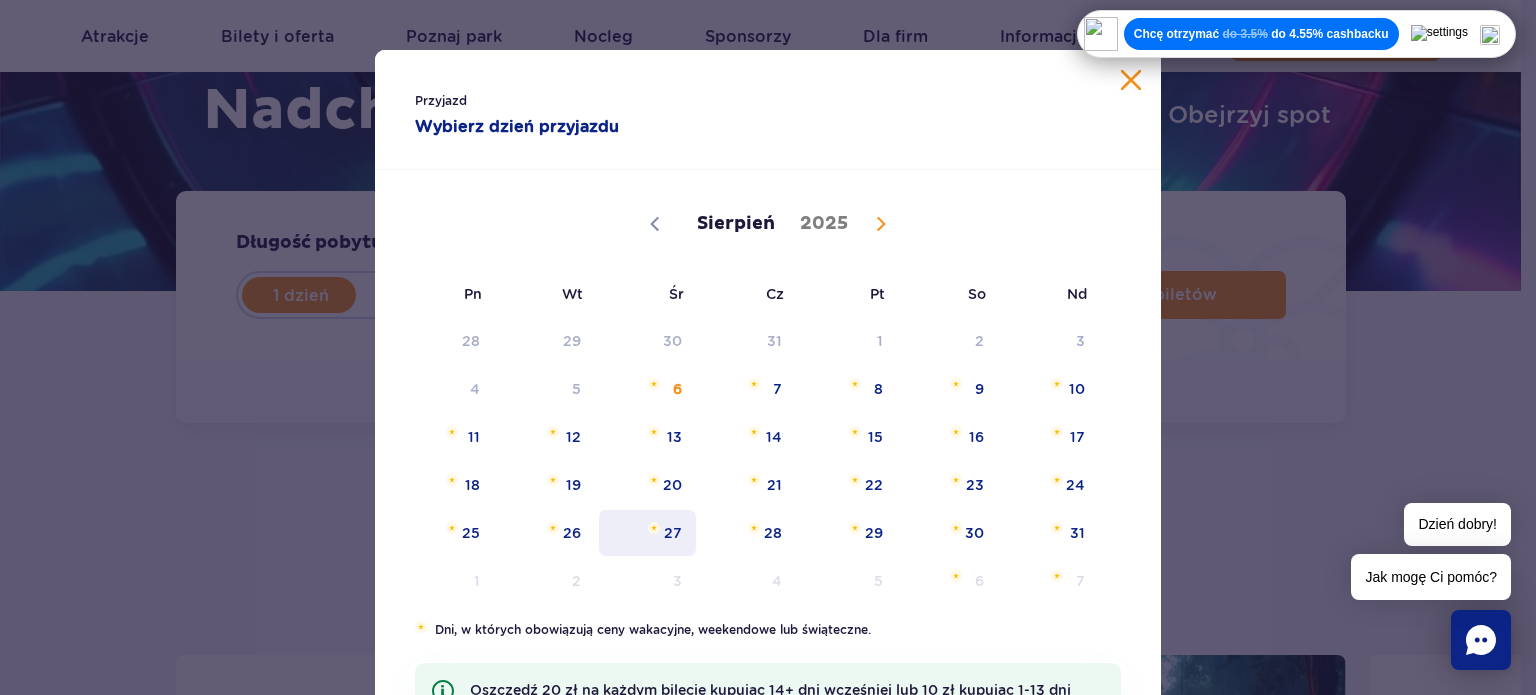 click on "27" at bounding box center (647, 533) 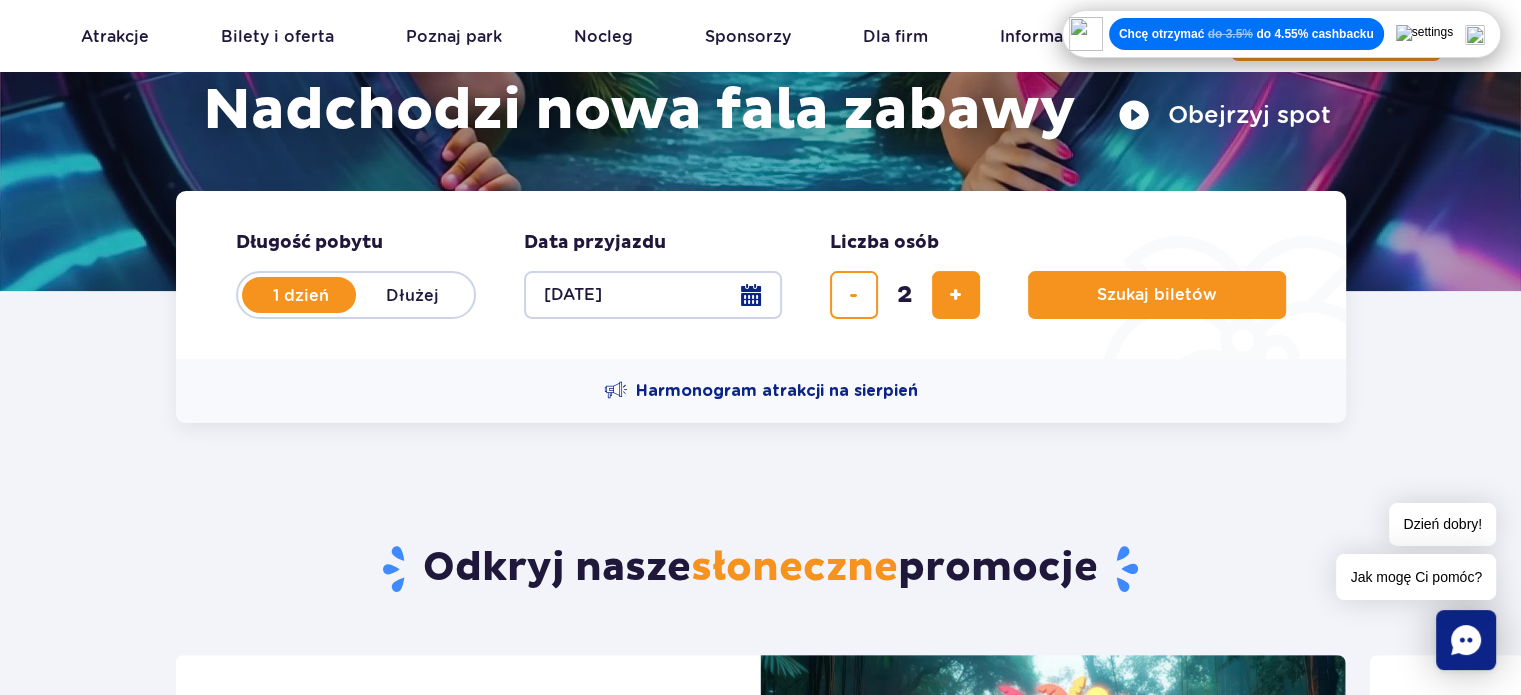 scroll, scrollTop: 945, scrollLeft: 0, axis: vertical 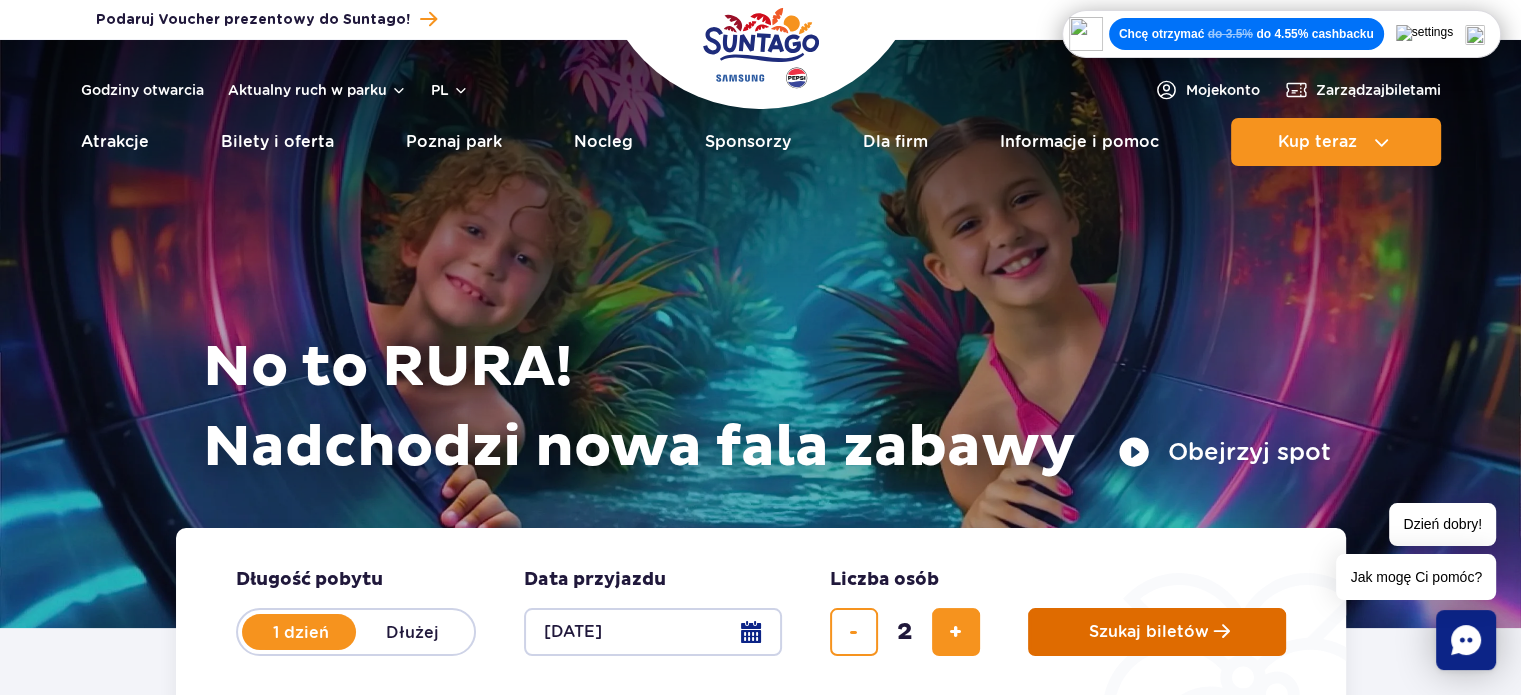click on "Szukaj biletów" at bounding box center (1157, 632) 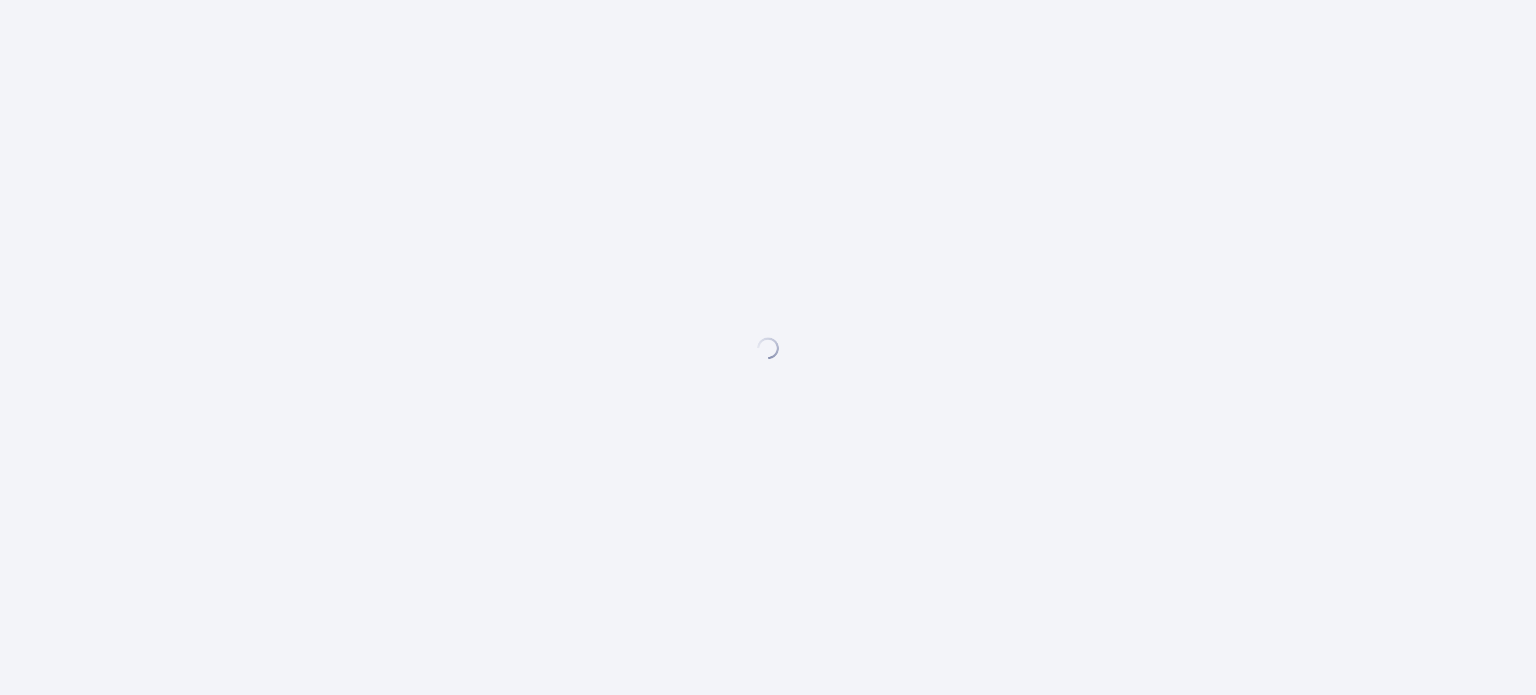 scroll, scrollTop: 0, scrollLeft: 0, axis: both 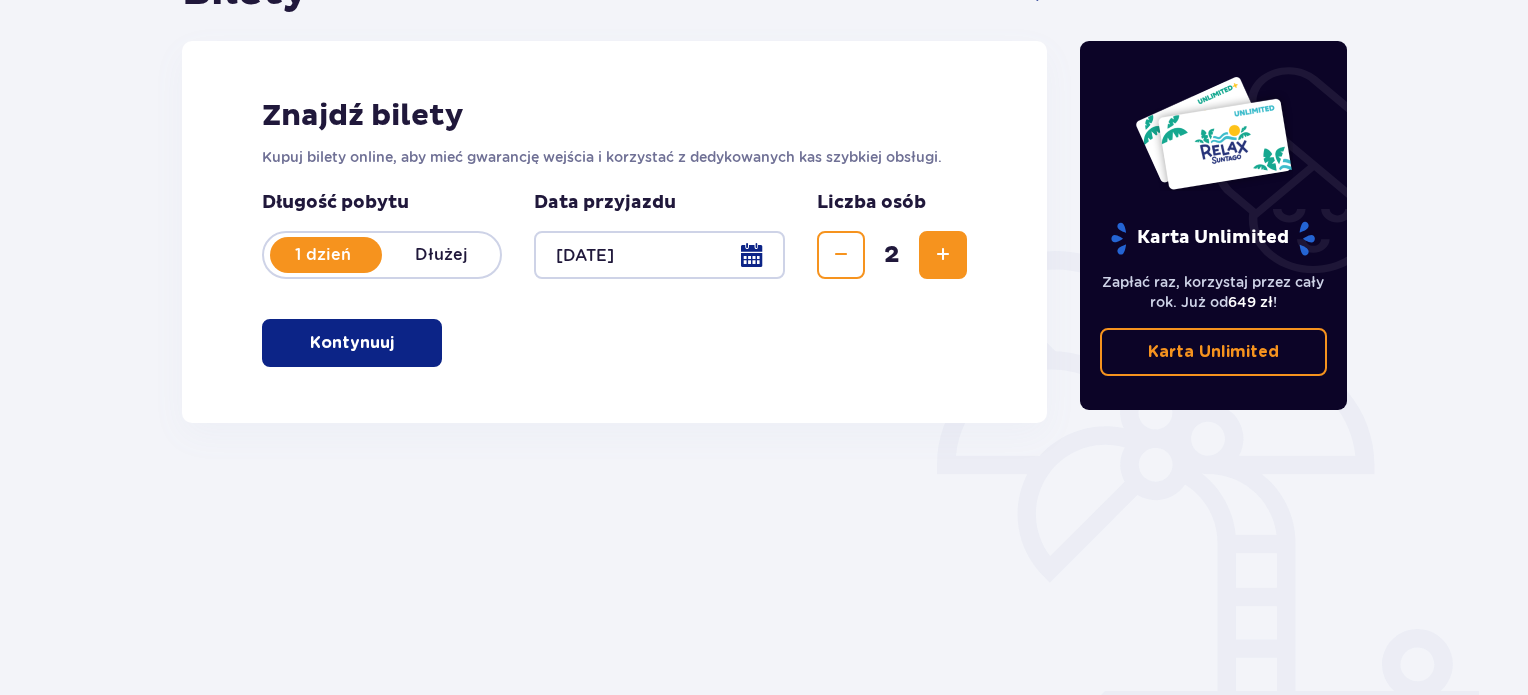 click on "Dłużej" at bounding box center [441, 255] 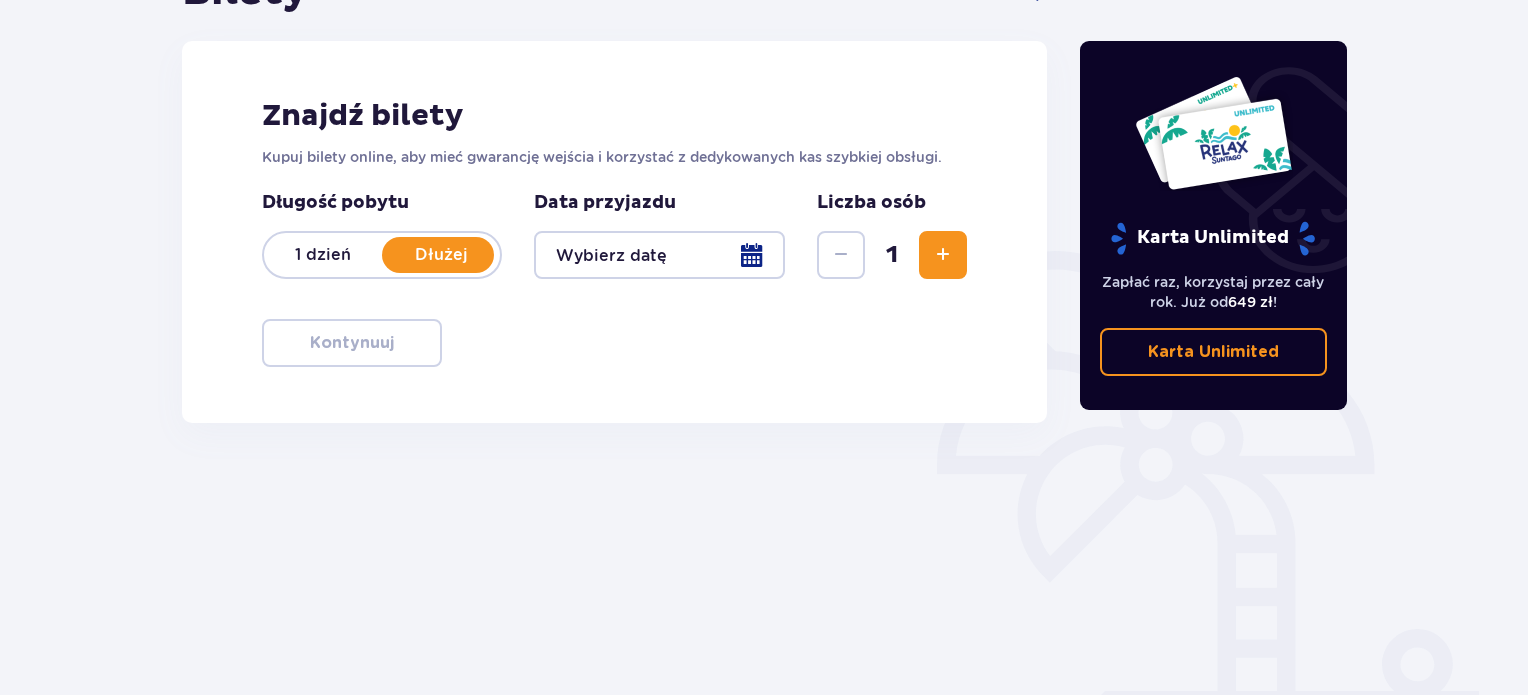 click on "1 dzień Dłużej" at bounding box center [382, 255] 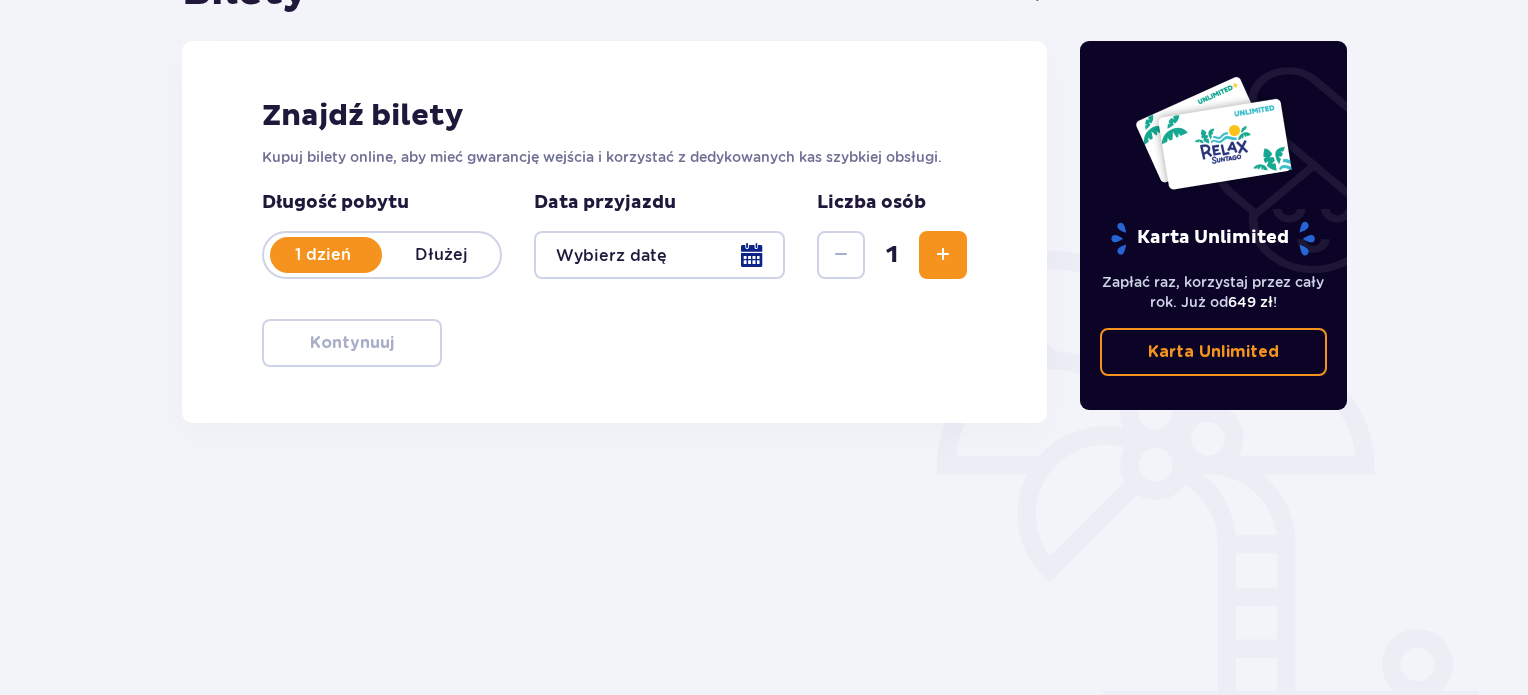 click at bounding box center (943, 255) 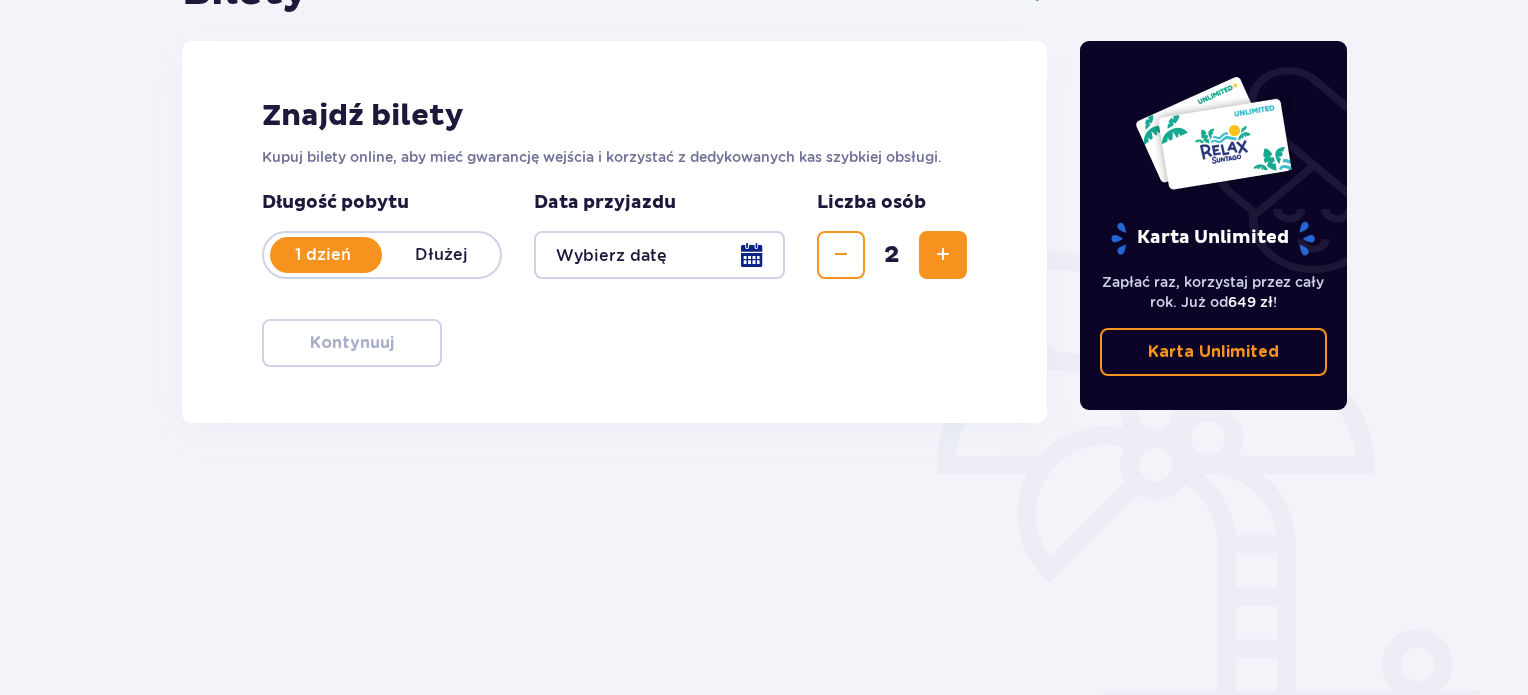 click at bounding box center (659, 255) 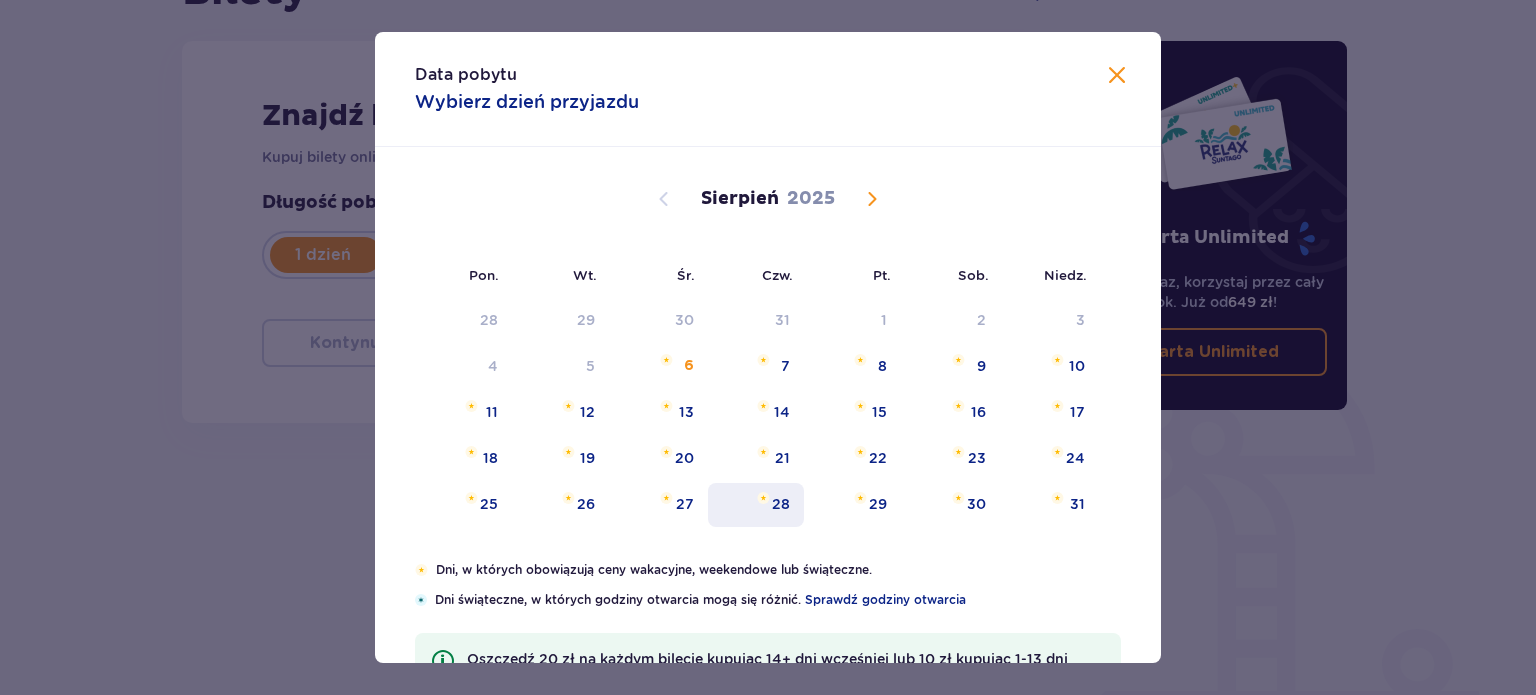 click on "28" at bounding box center (781, 504) 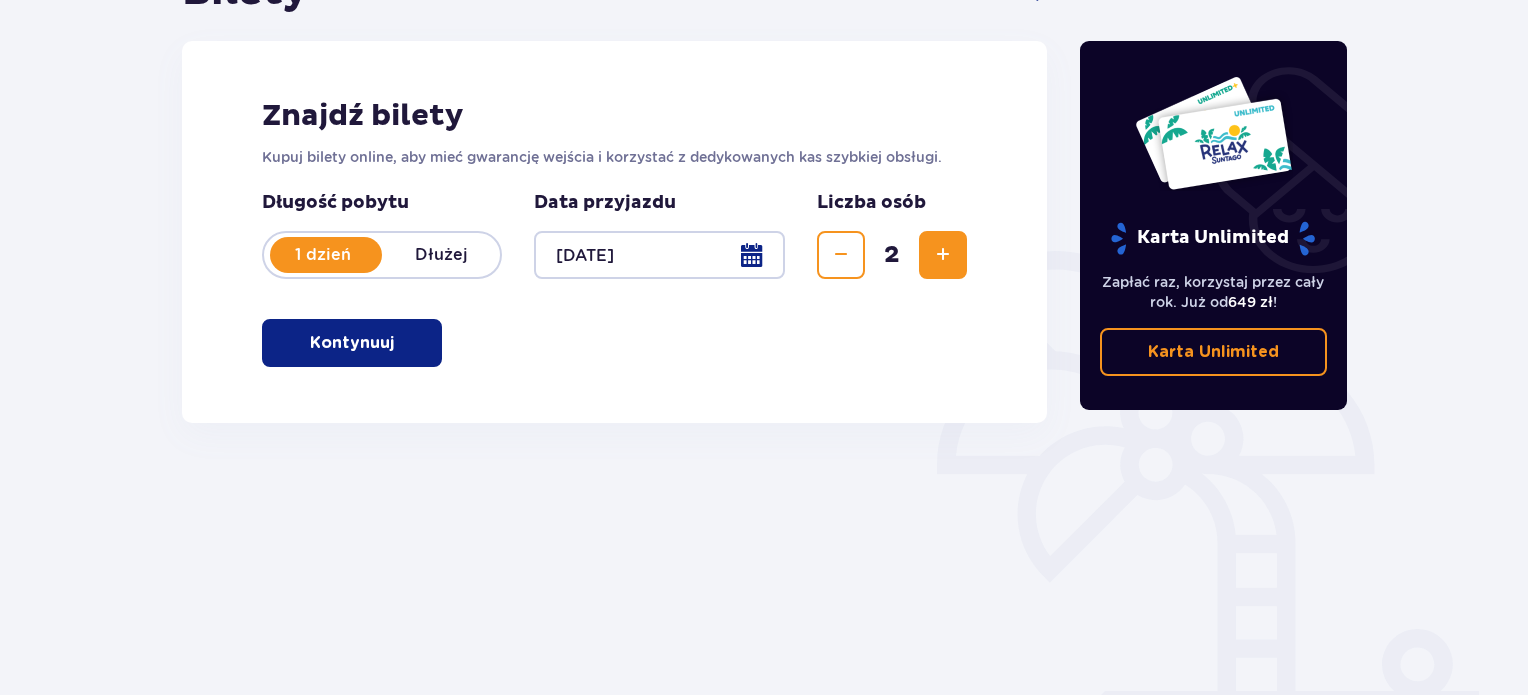 click at bounding box center (659, 255) 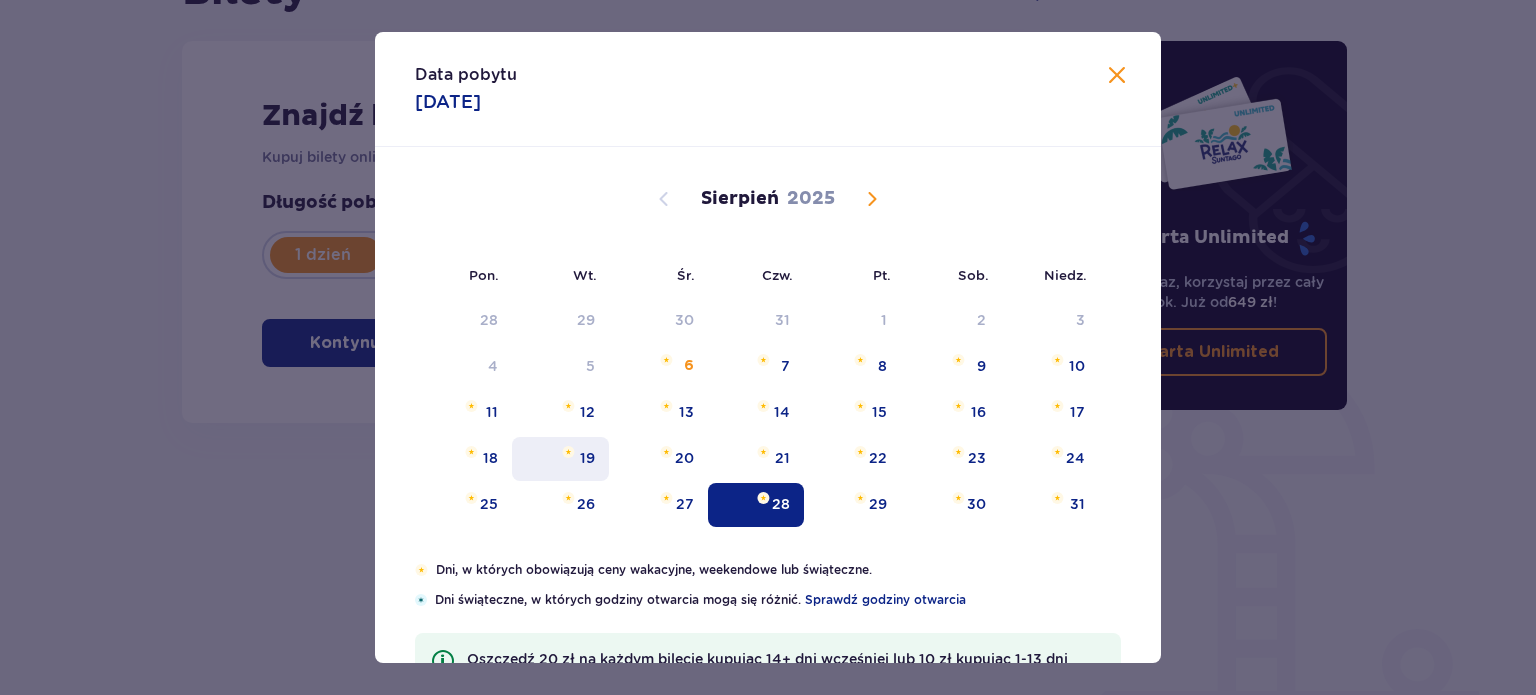 click on "27" at bounding box center [685, 504] 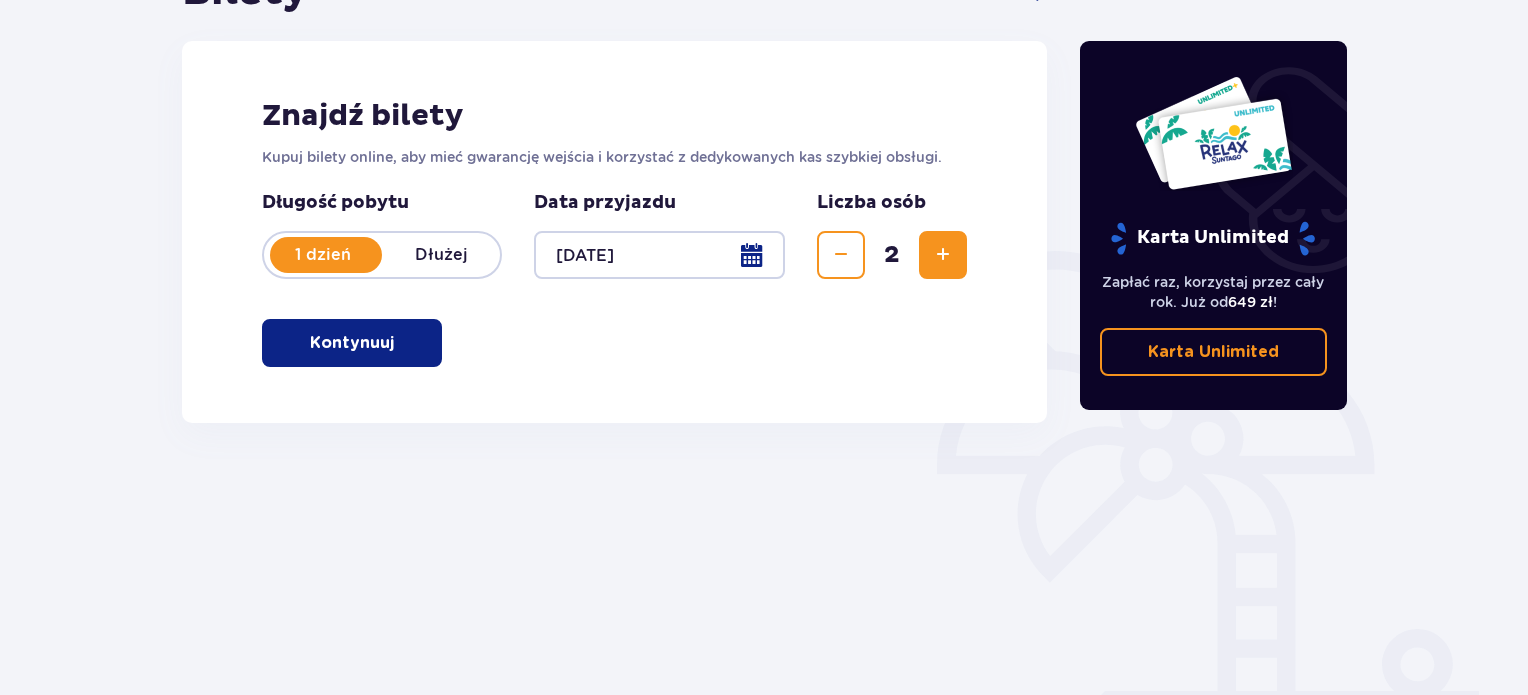 click on "Znajdź bilety Kupuj bilety online, aby mieć gwarancję wejścia i korzystać z dedykowanych kas szybkiej obsługi. Długość pobytu 1 dzień Dłużej Data przyjazdu 27.08.25 Liczba osób 2 Kontynuuj" at bounding box center (614, 232) 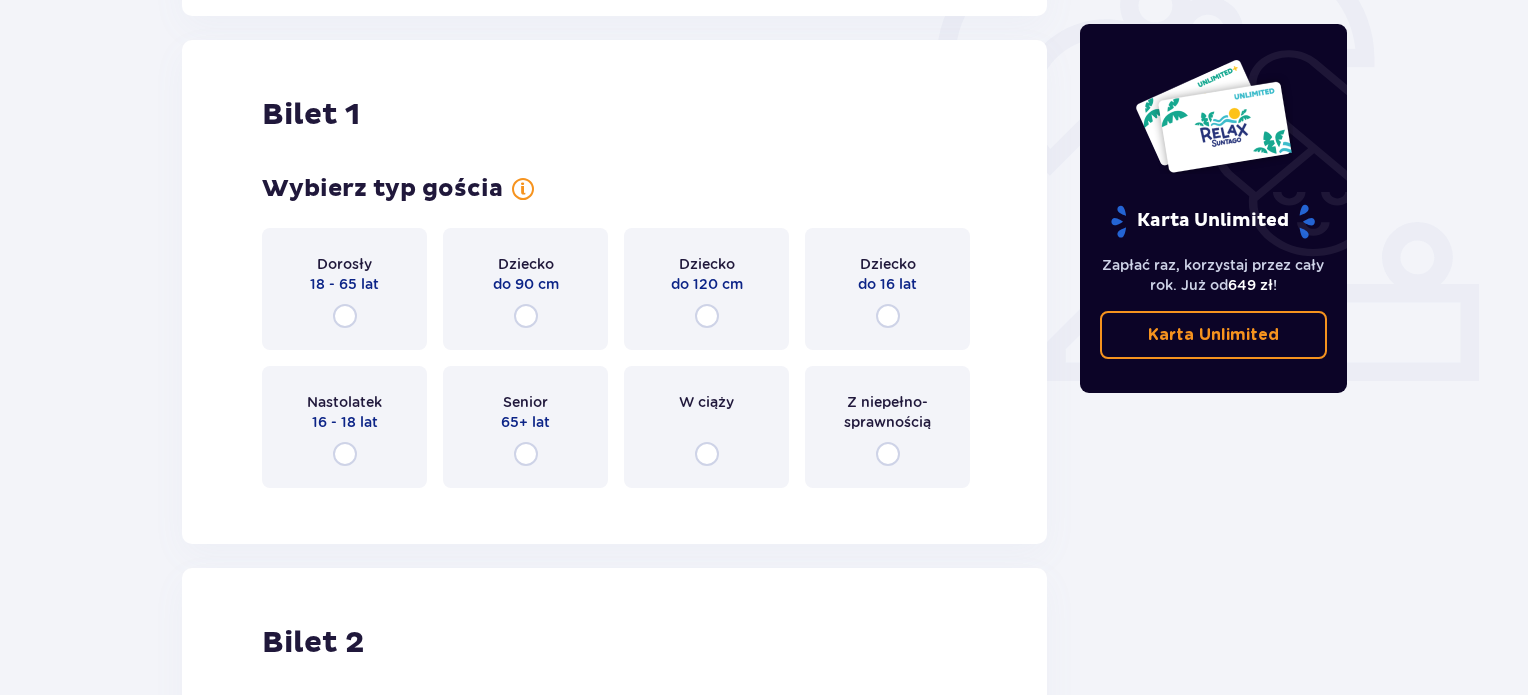 scroll, scrollTop: 668, scrollLeft: 0, axis: vertical 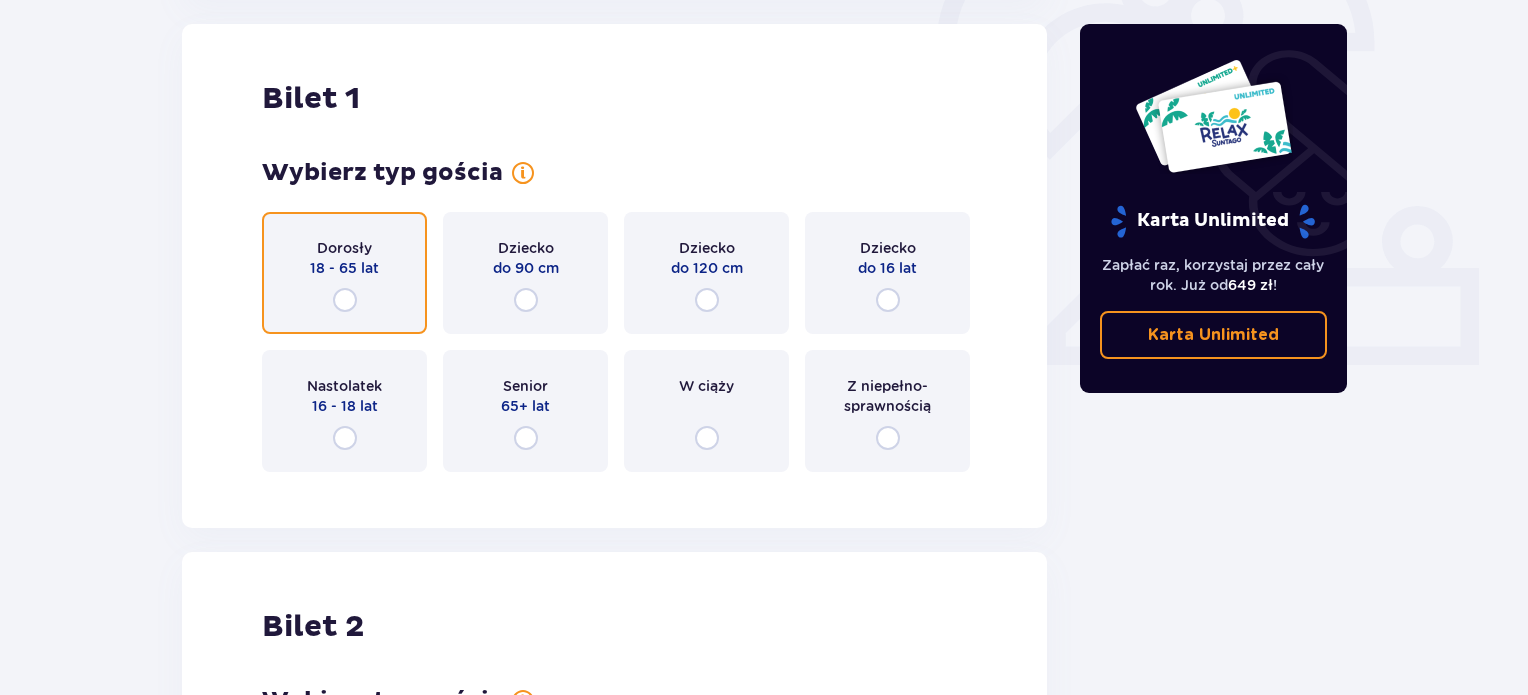 click at bounding box center (345, 300) 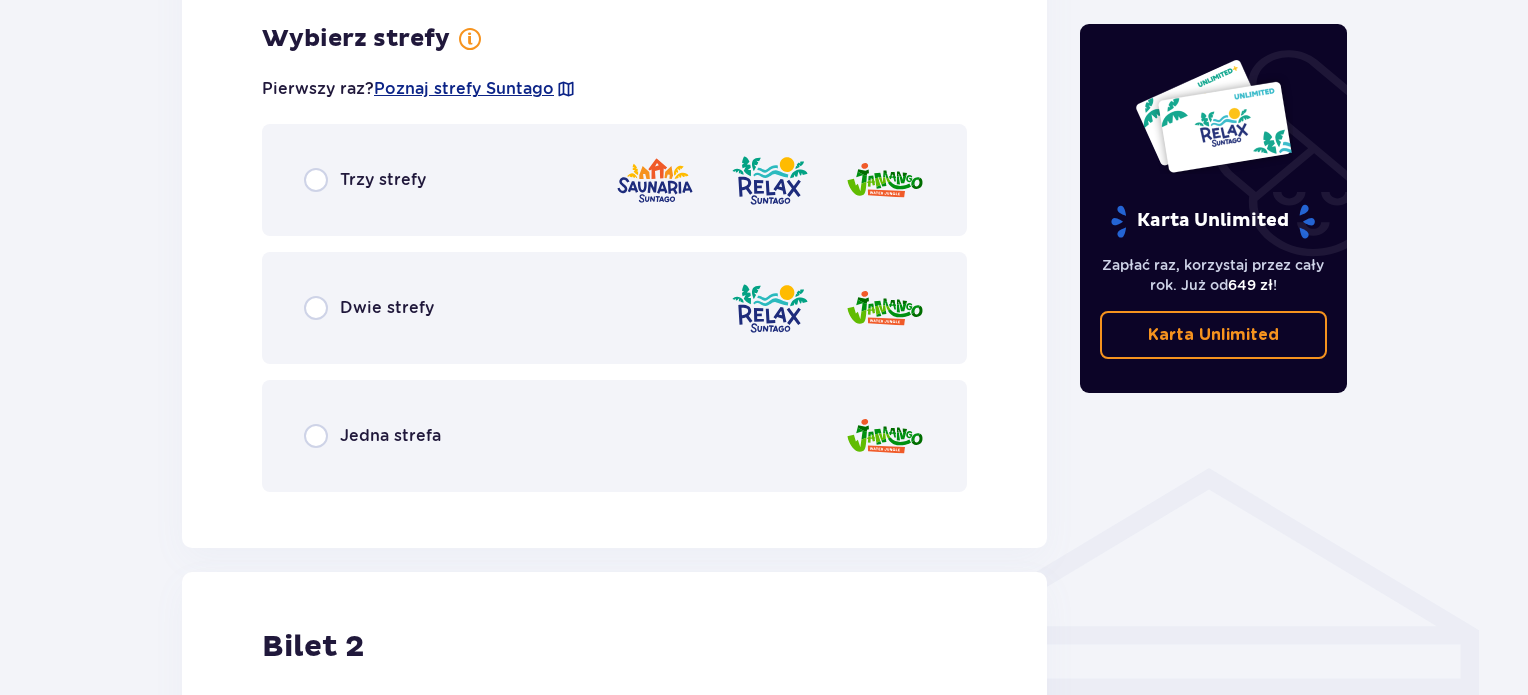 scroll, scrollTop: 547, scrollLeft: 0, axis: vertical 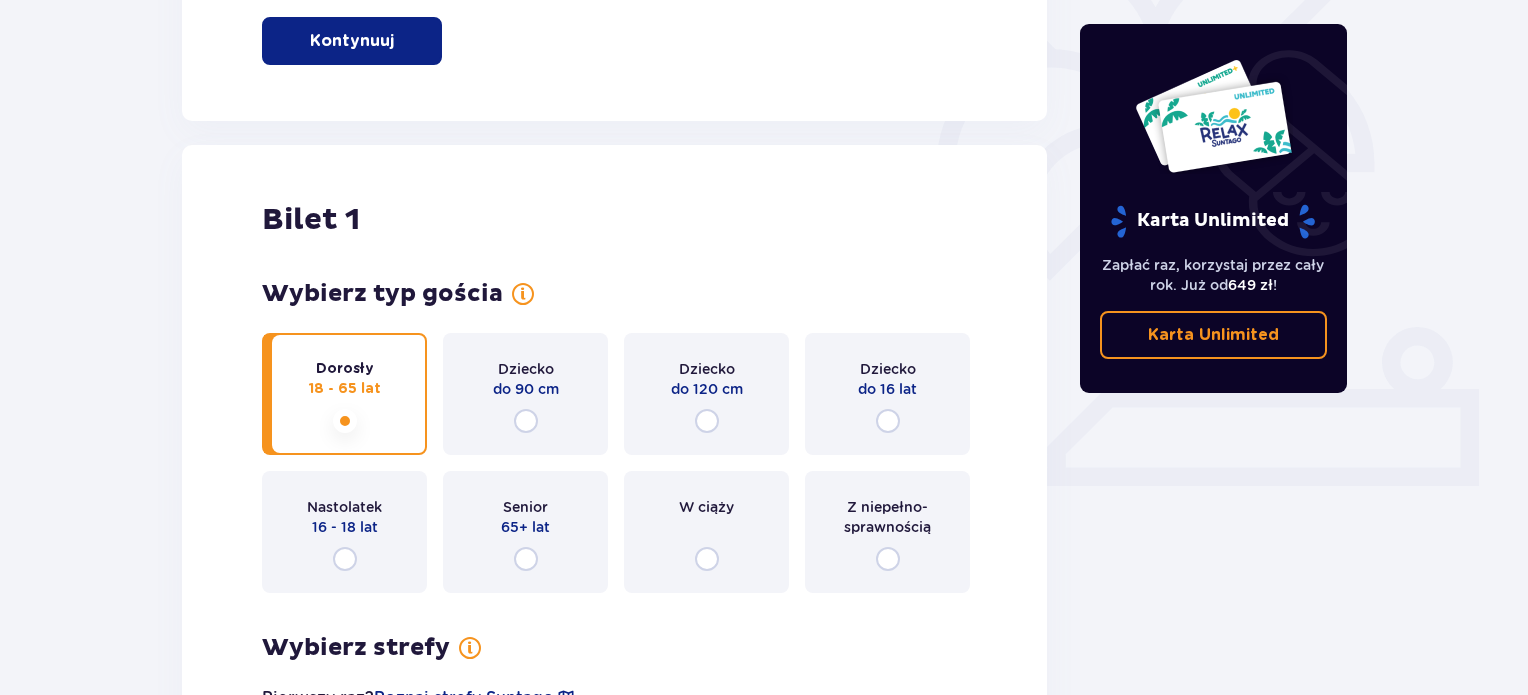 click on "Dziecko do 16 lat" at bounding box center (887, 394) 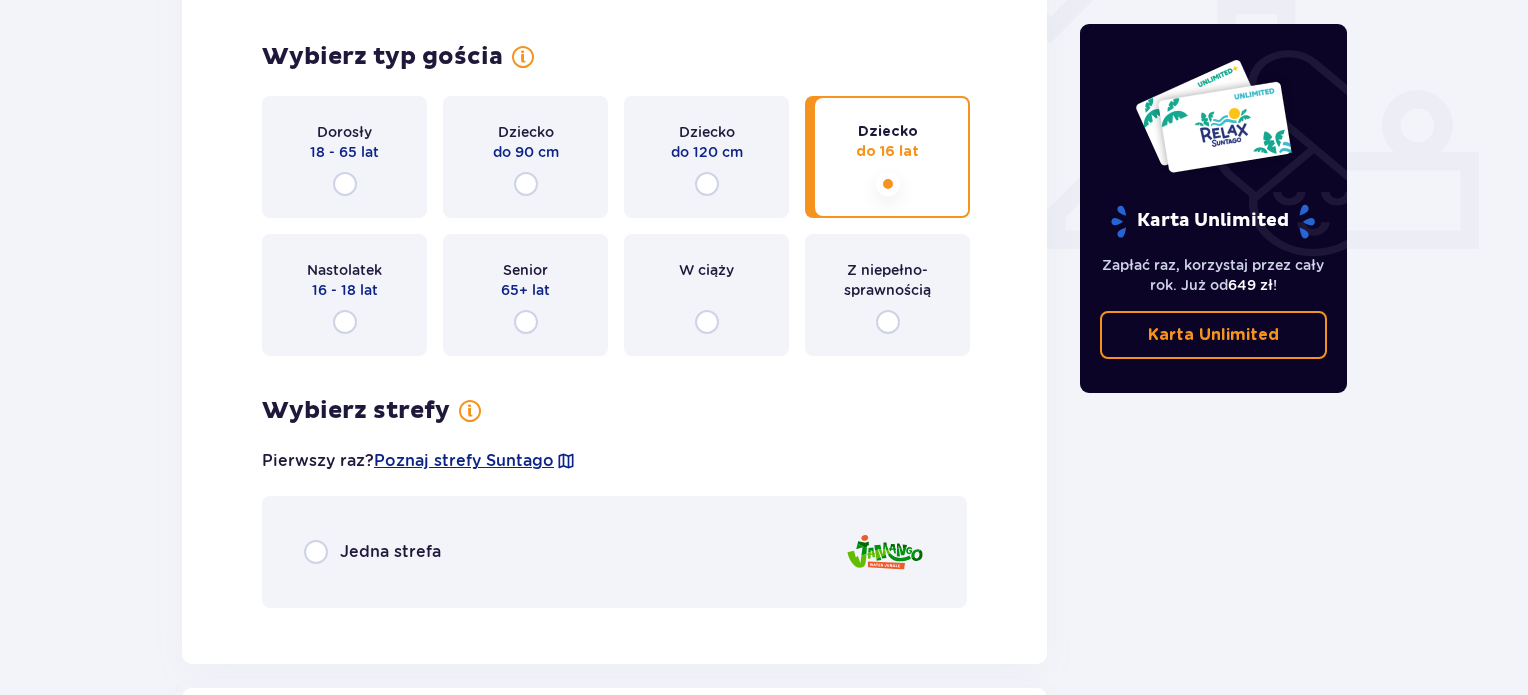 scroll, scrollTop: 548, scrollLeft: 0, axis: vertical 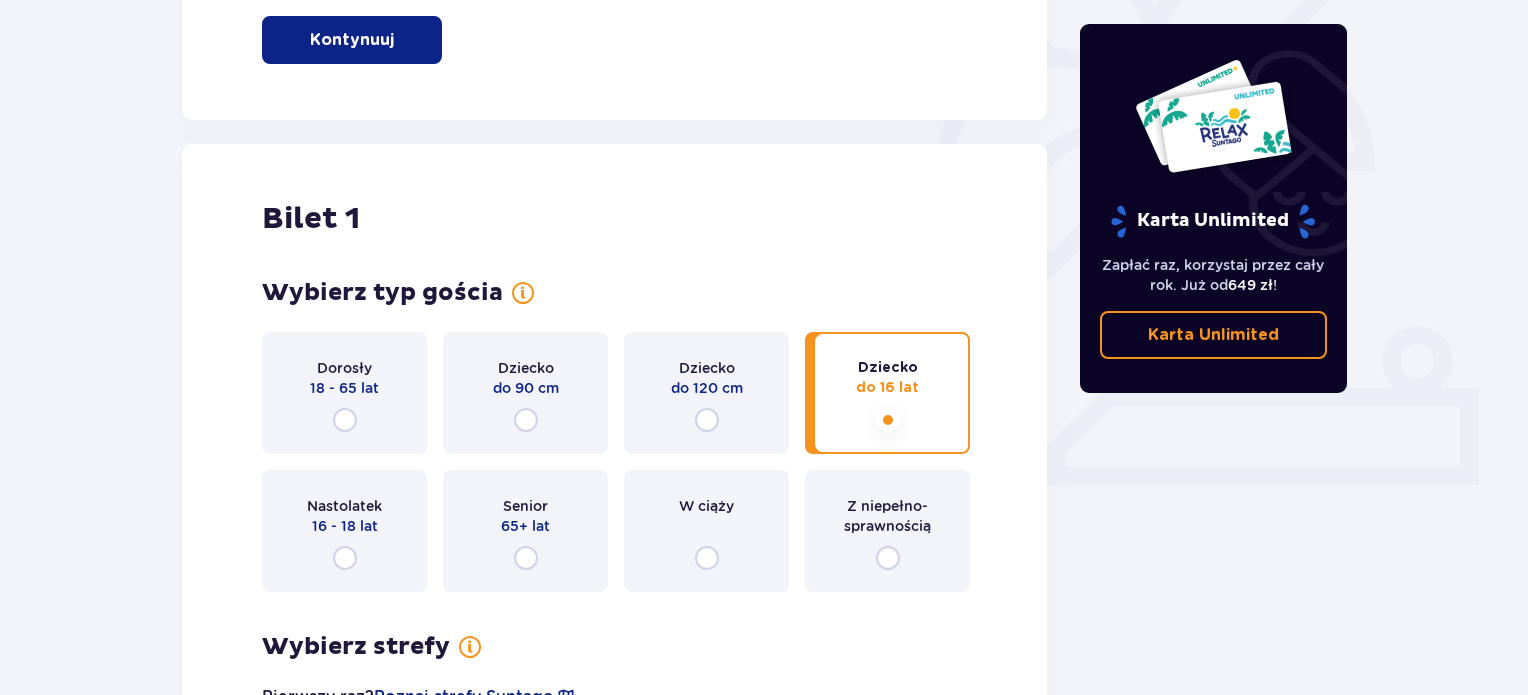 click on "Dorosły 18 - 65 lat" at bounding box center (344, 393) 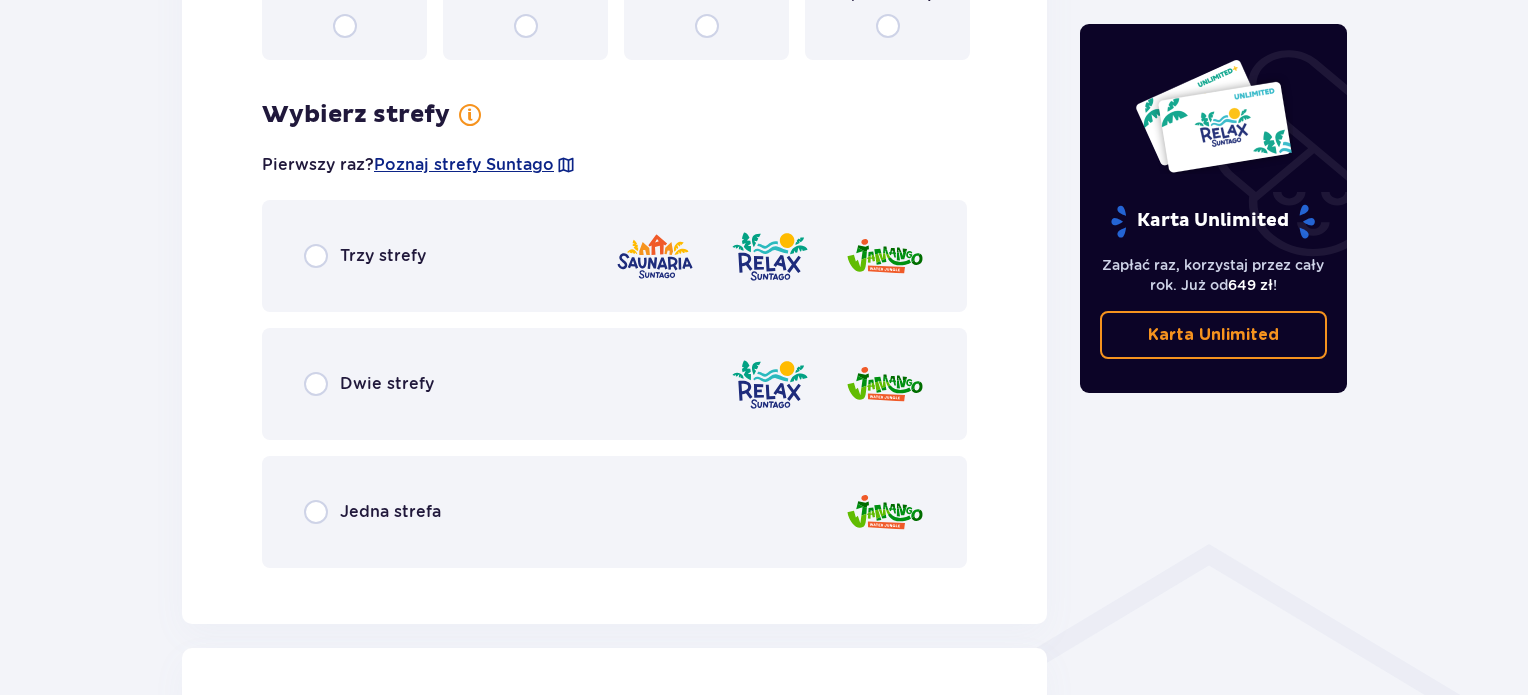 scroll, scrollTop: 1156, scrollLeft: 0, axis: vertical 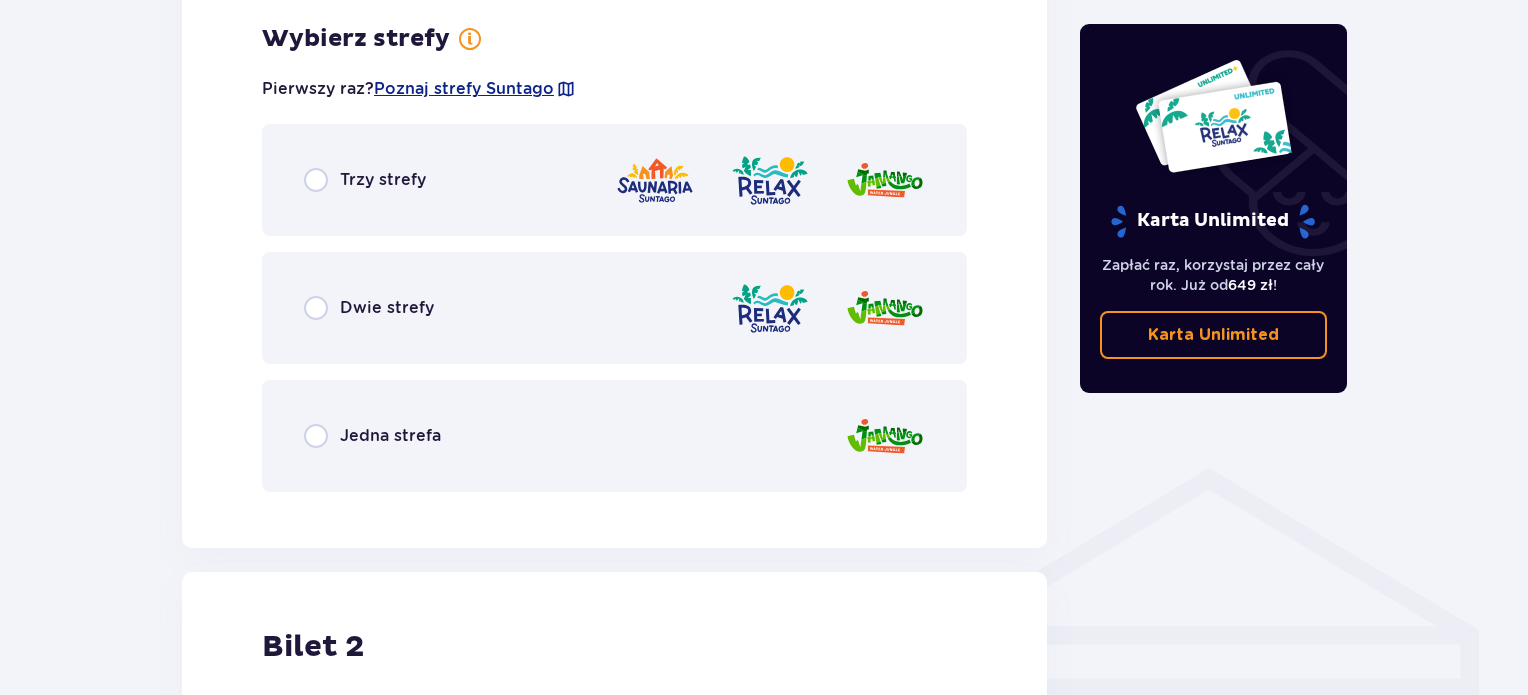 click on "Jedna strefa" at bounding box center [390, 436] 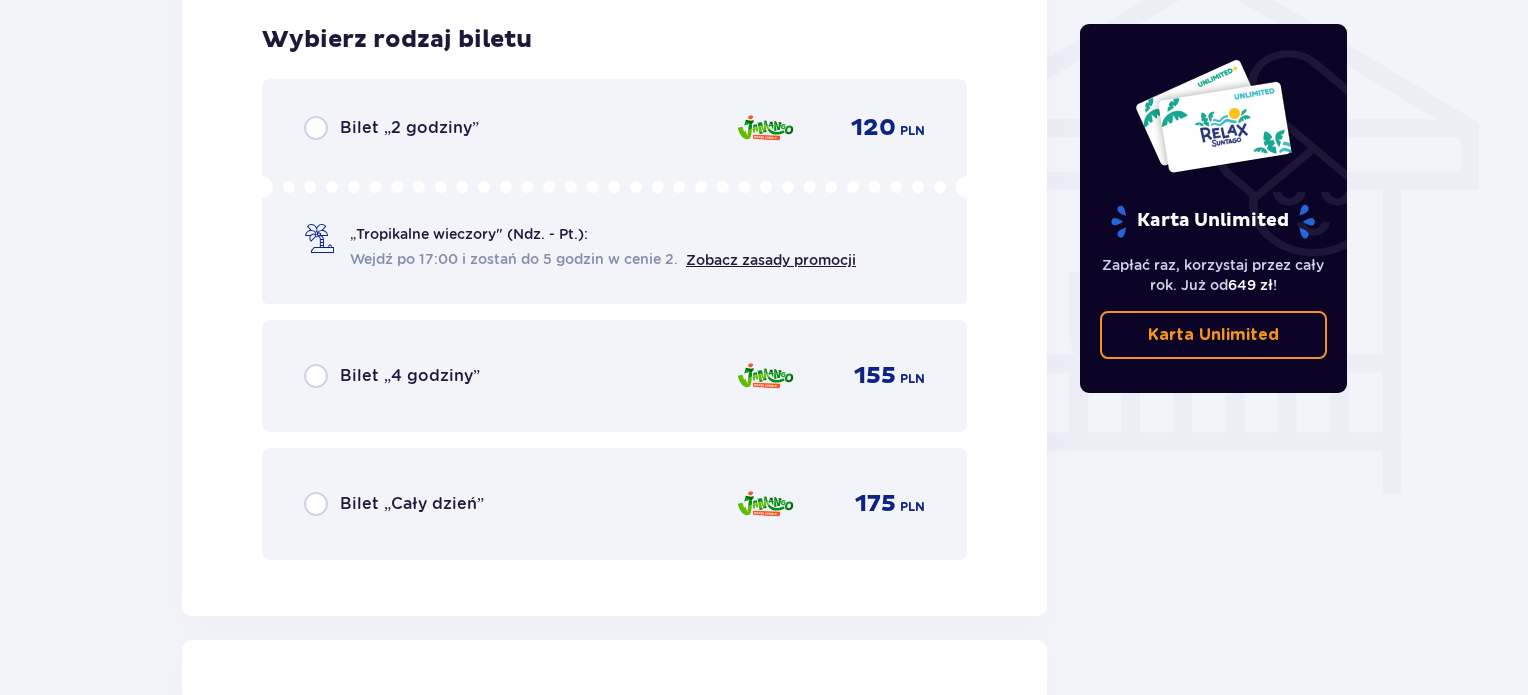 scroll, scrollTop: 1664, scrollLeft: 0, axis: vertical 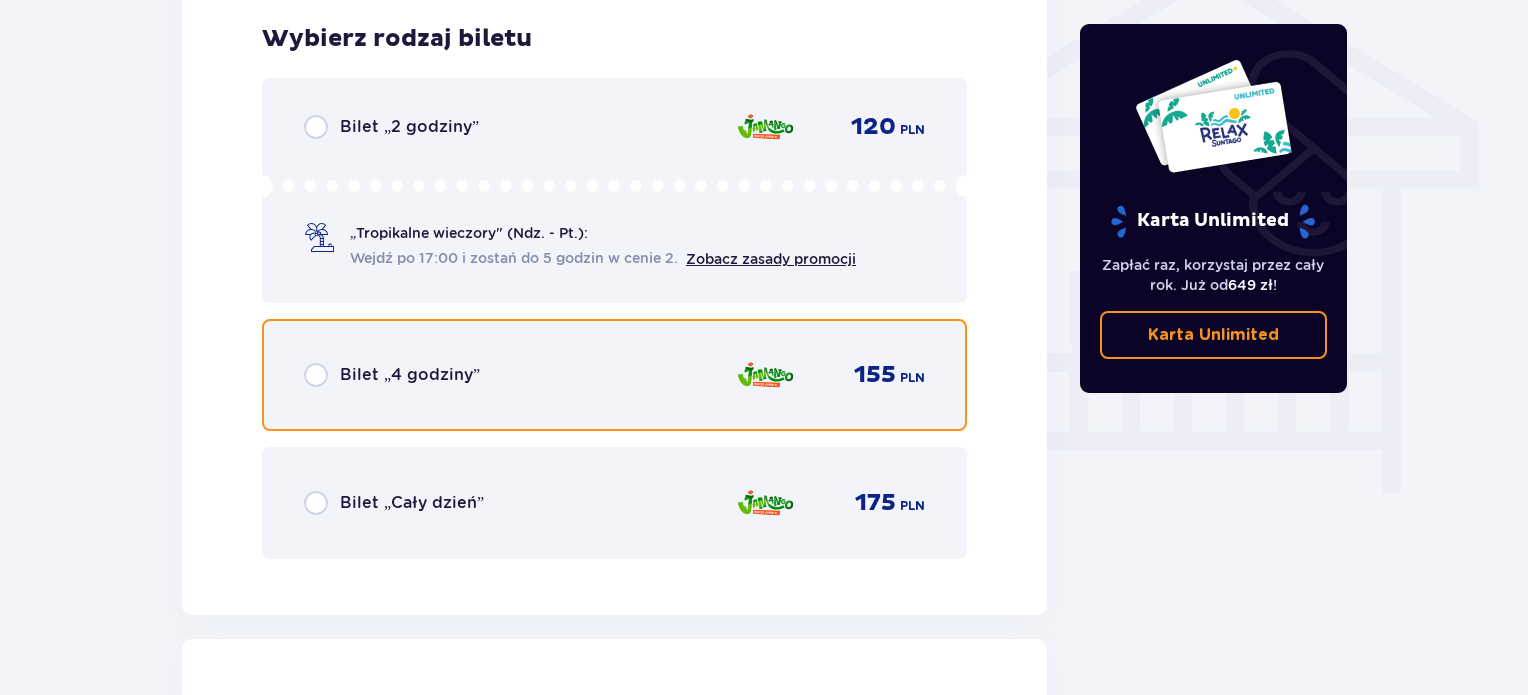 click at bounding box center [316, 375] 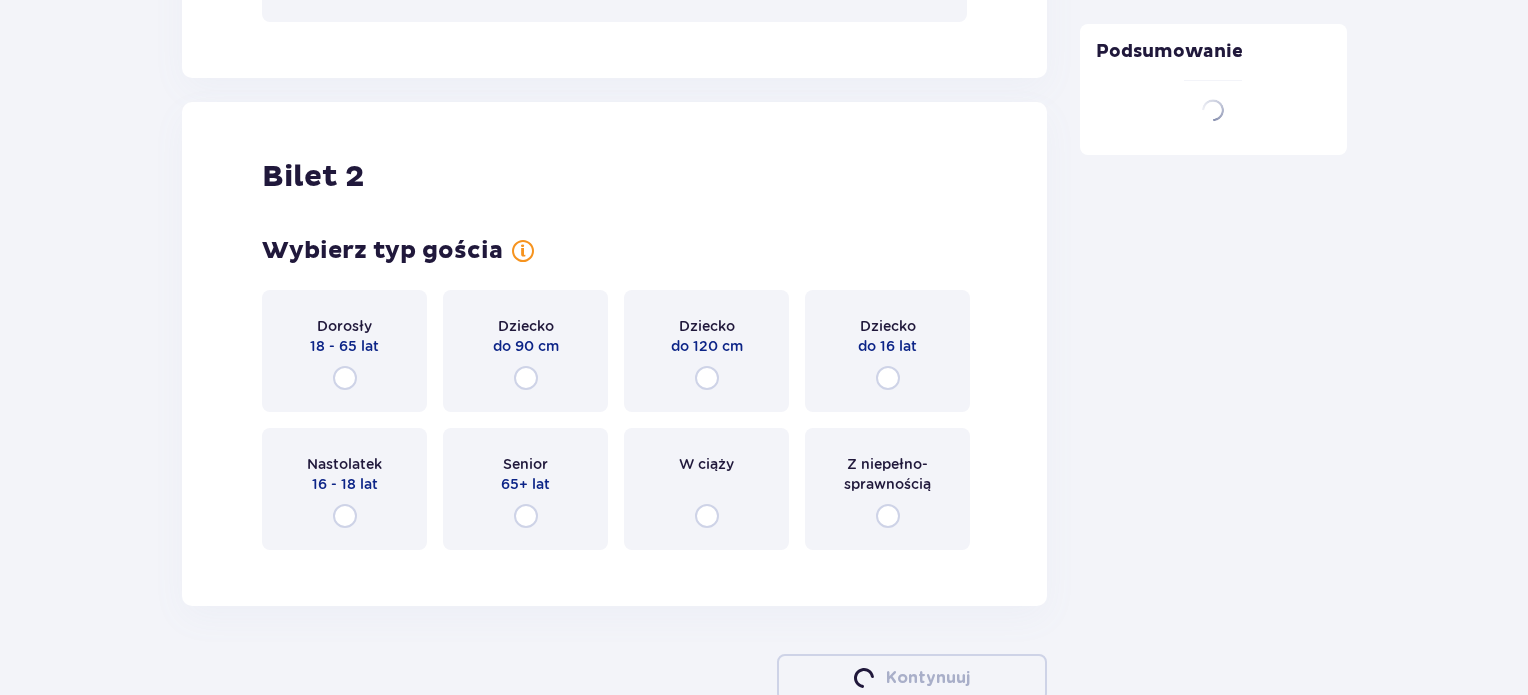 scroll, scrollTop: 2278, scrollLeft: 0, axis: vertical 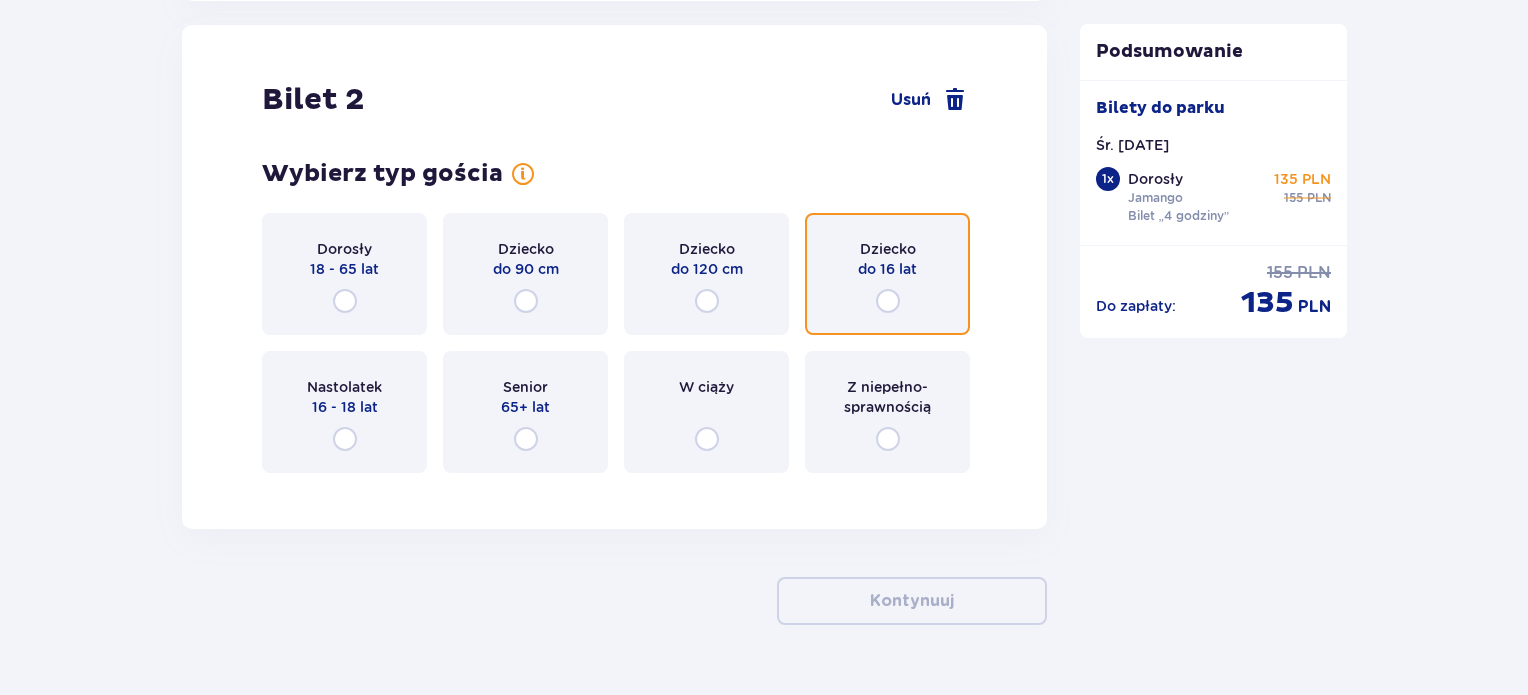 click at bounding box center (888, 301) 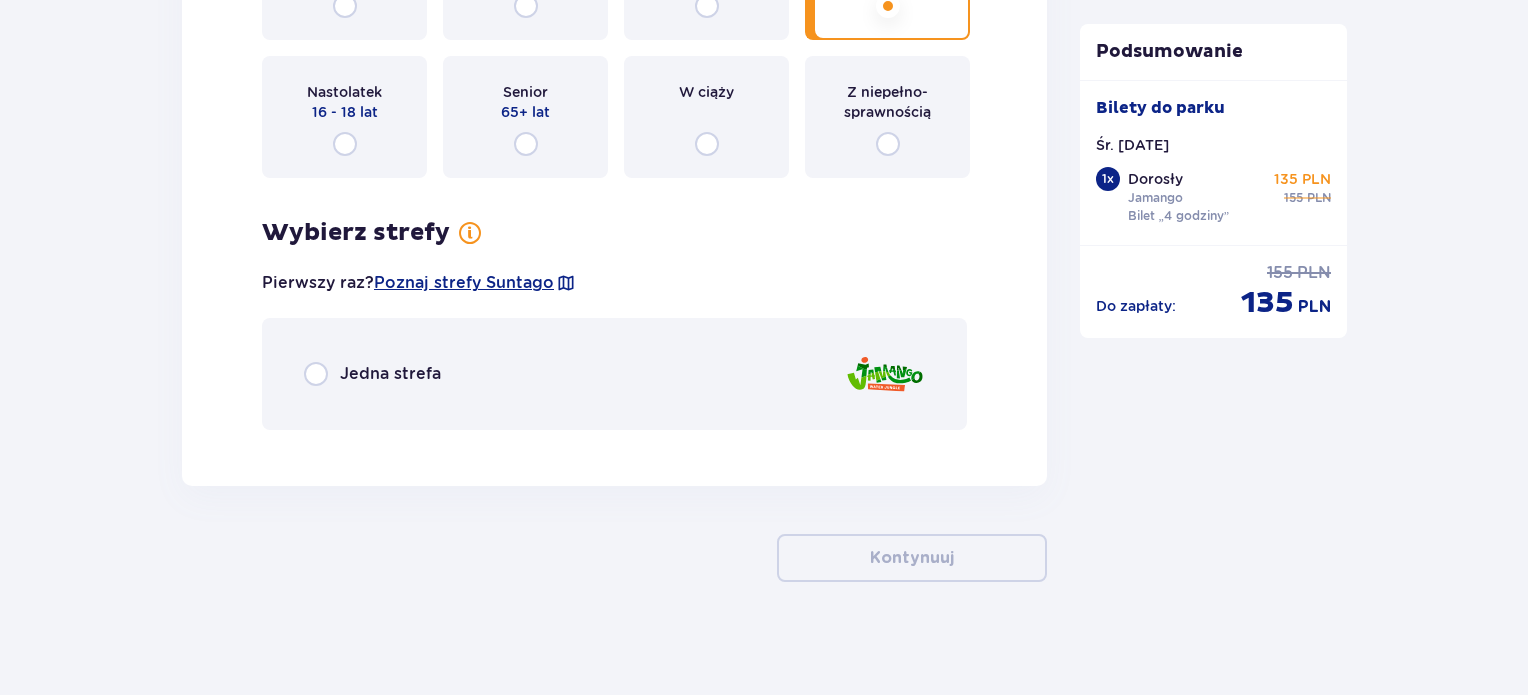 scroll, scrollTop: 2579, scrollLeft: 0, axis: vertical 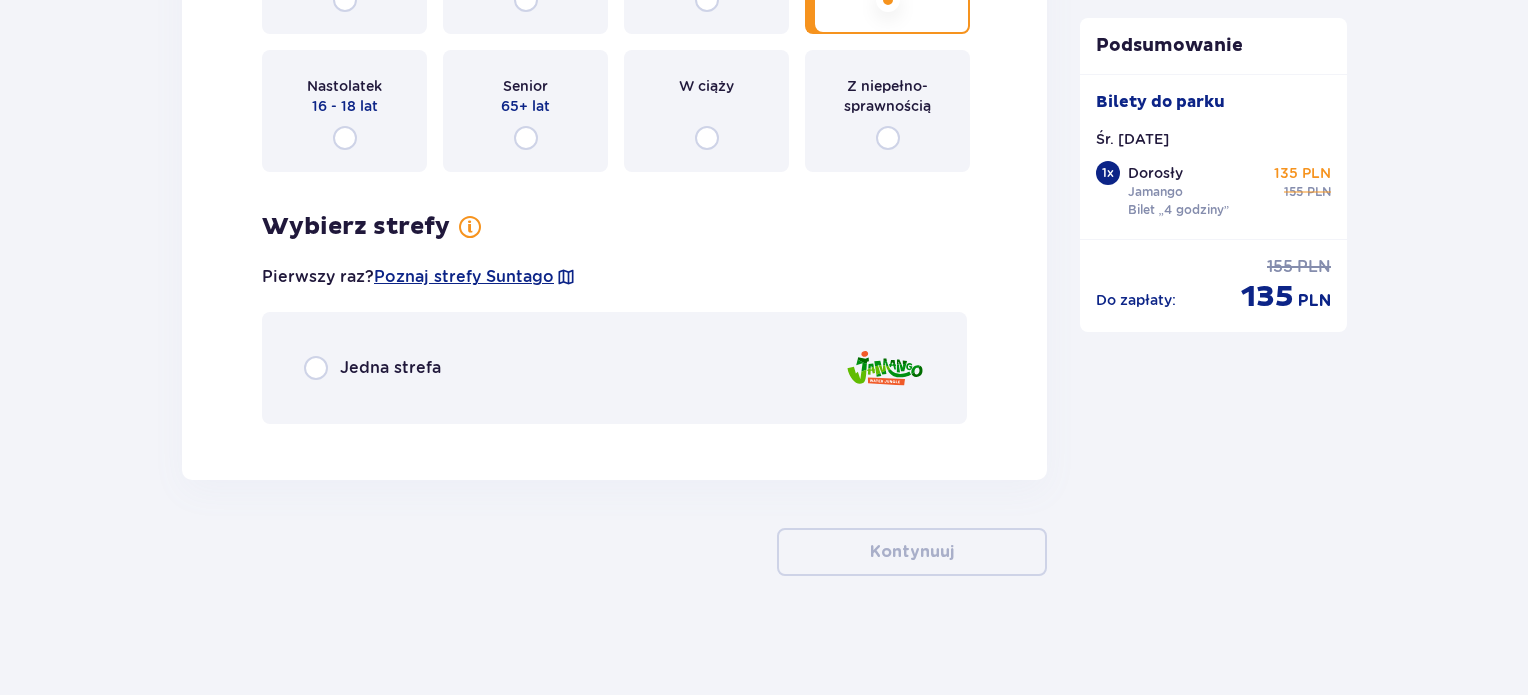 click on "Jedna strefa" at bounding box center (614, 368) 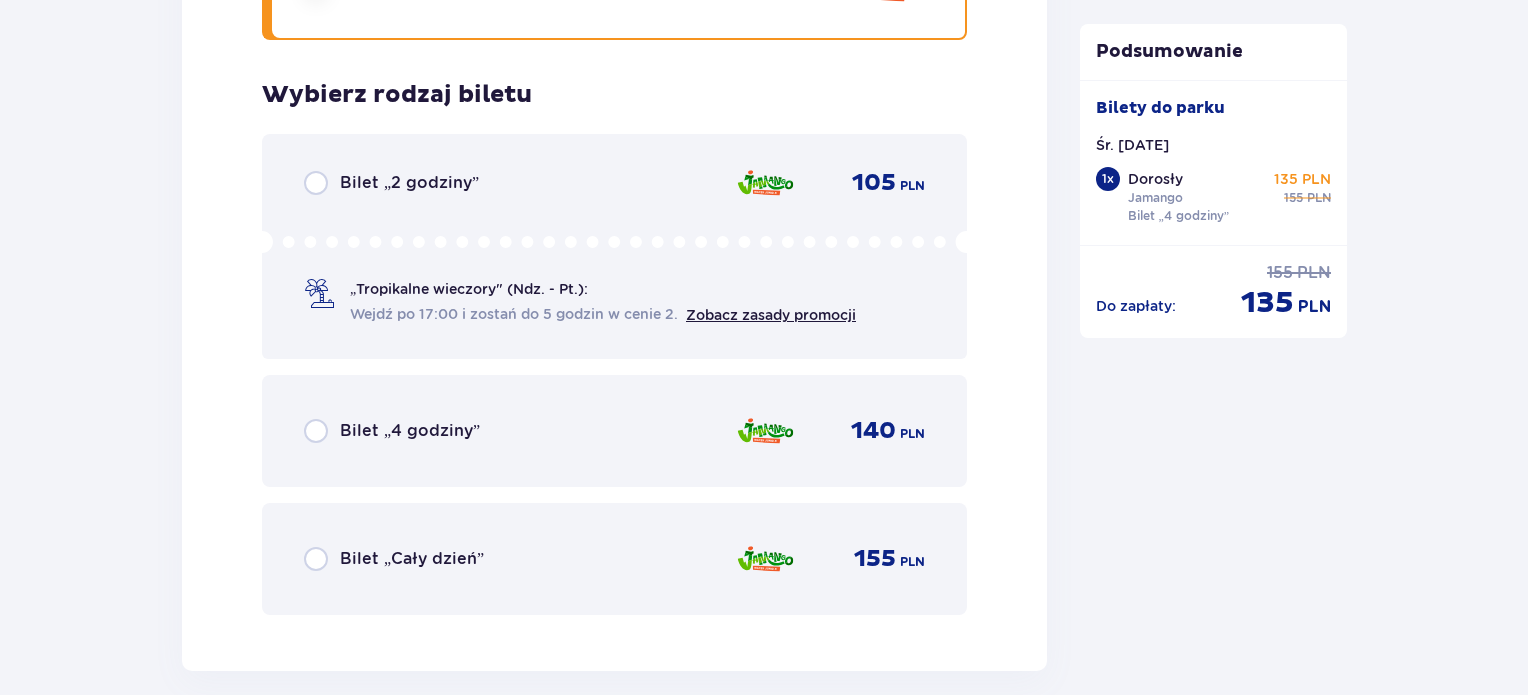scroll, scrollTop: 3018, scrollLeft: 0, axis: vertical 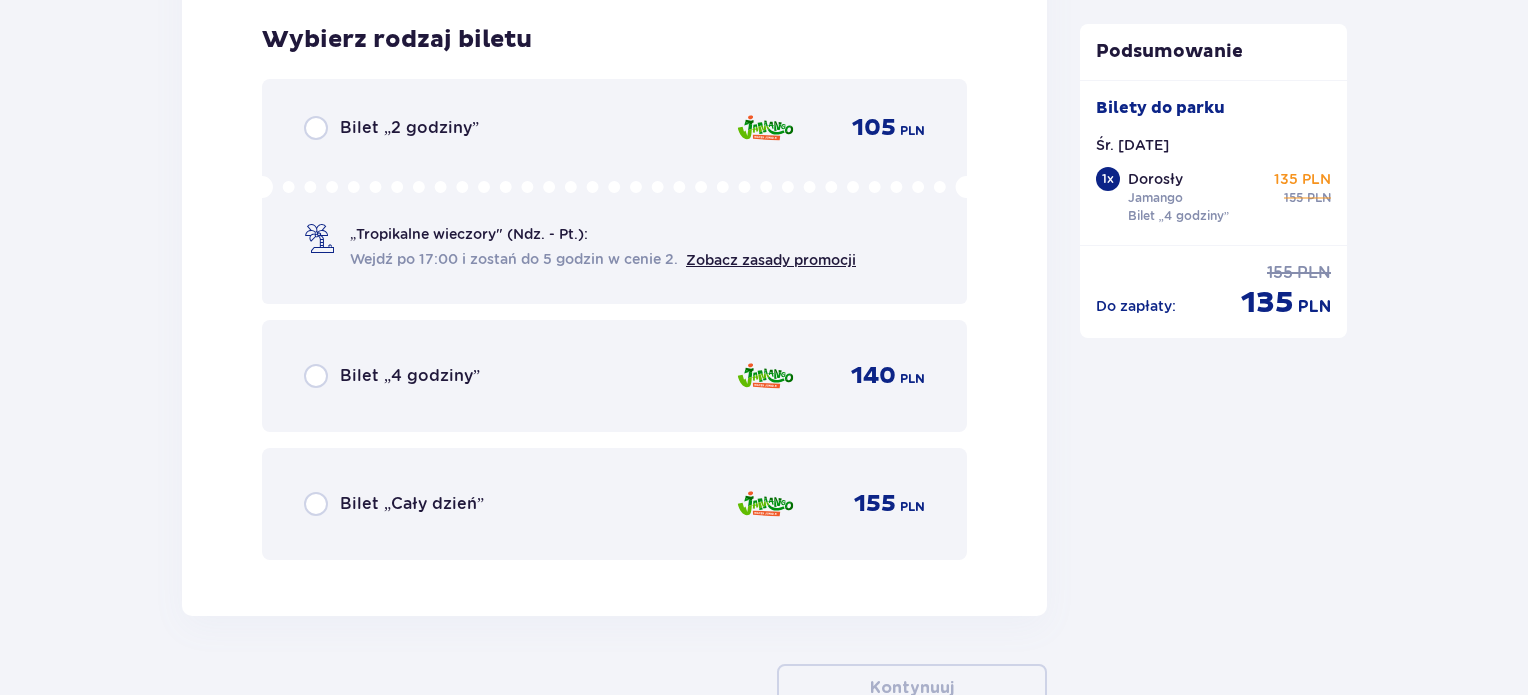 click on "Bilet „Cały dzień”   155 PLN" at bounding box center (614, 504) 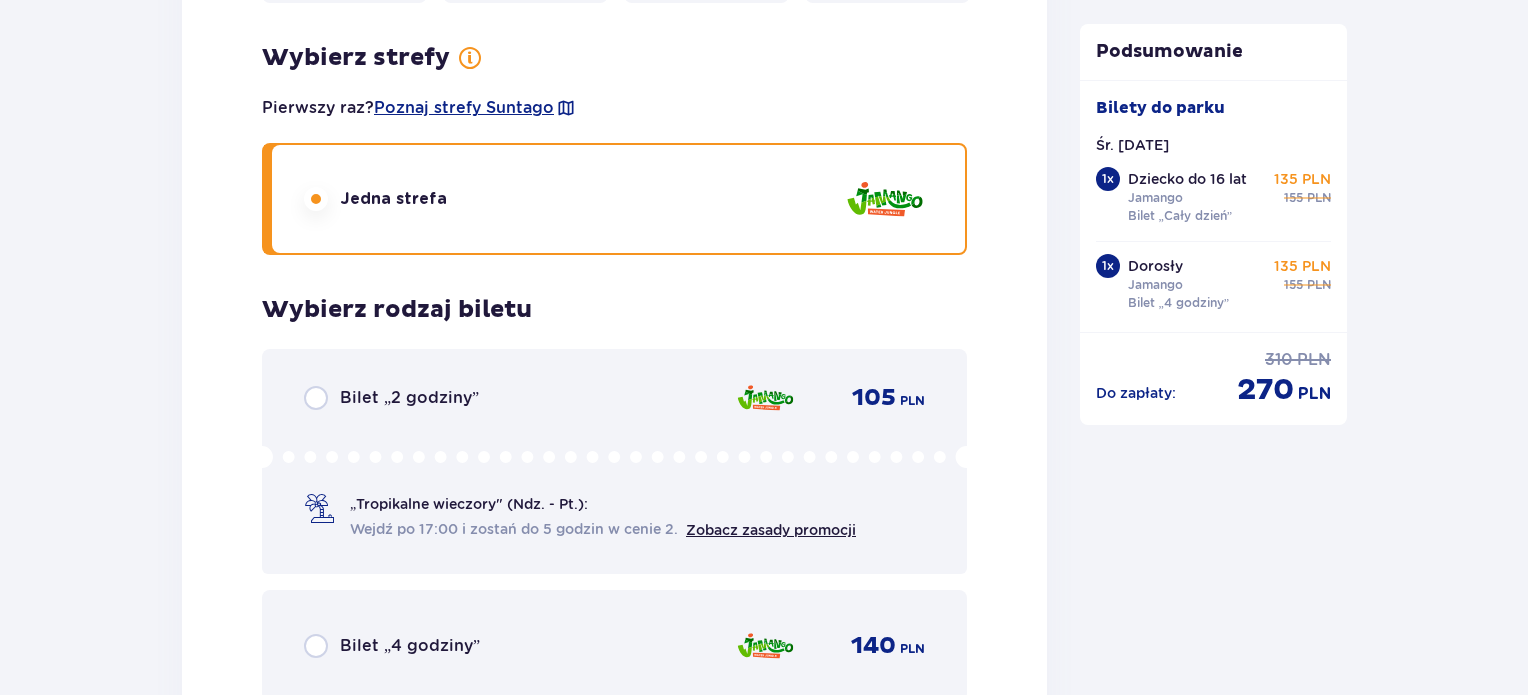 scroll, scrollTop: 2140, scrollLeft: 0, axis: vertical 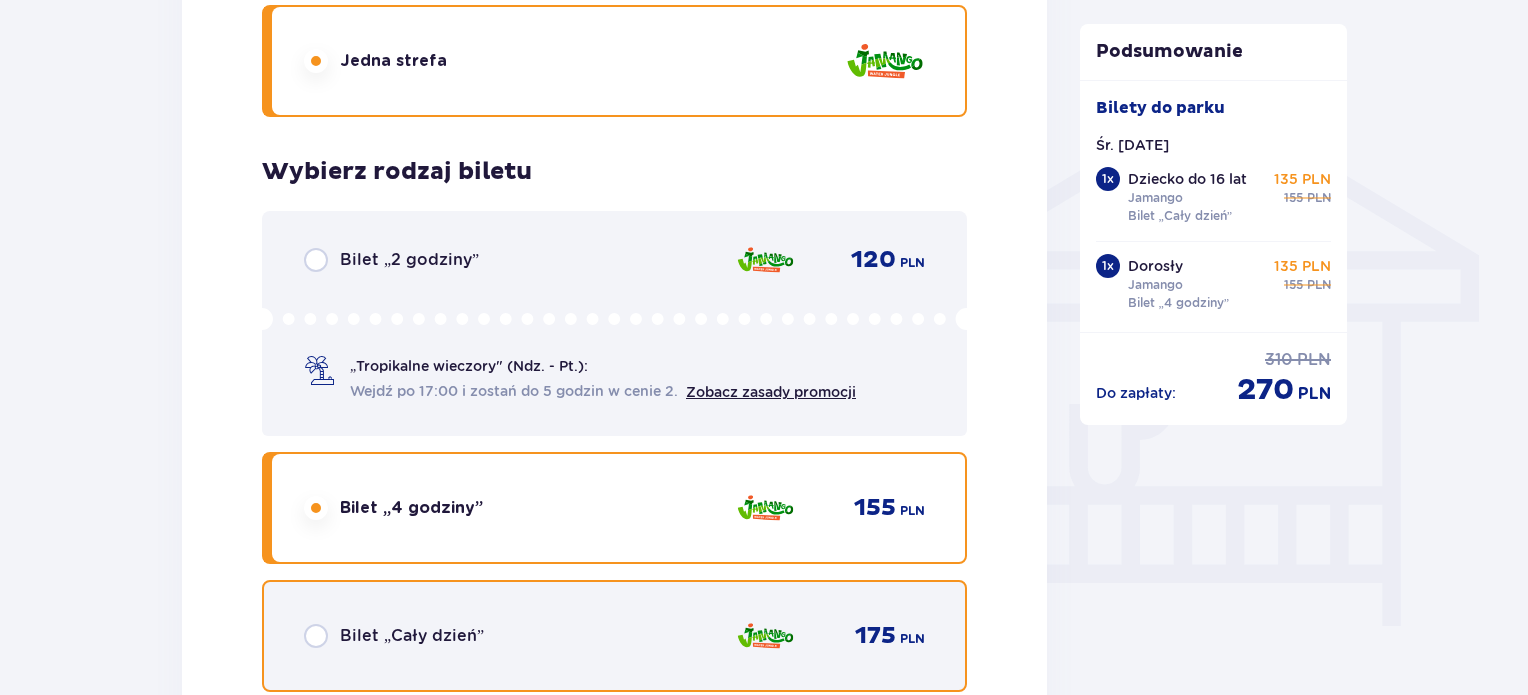 click at bounding box center [316, 636] 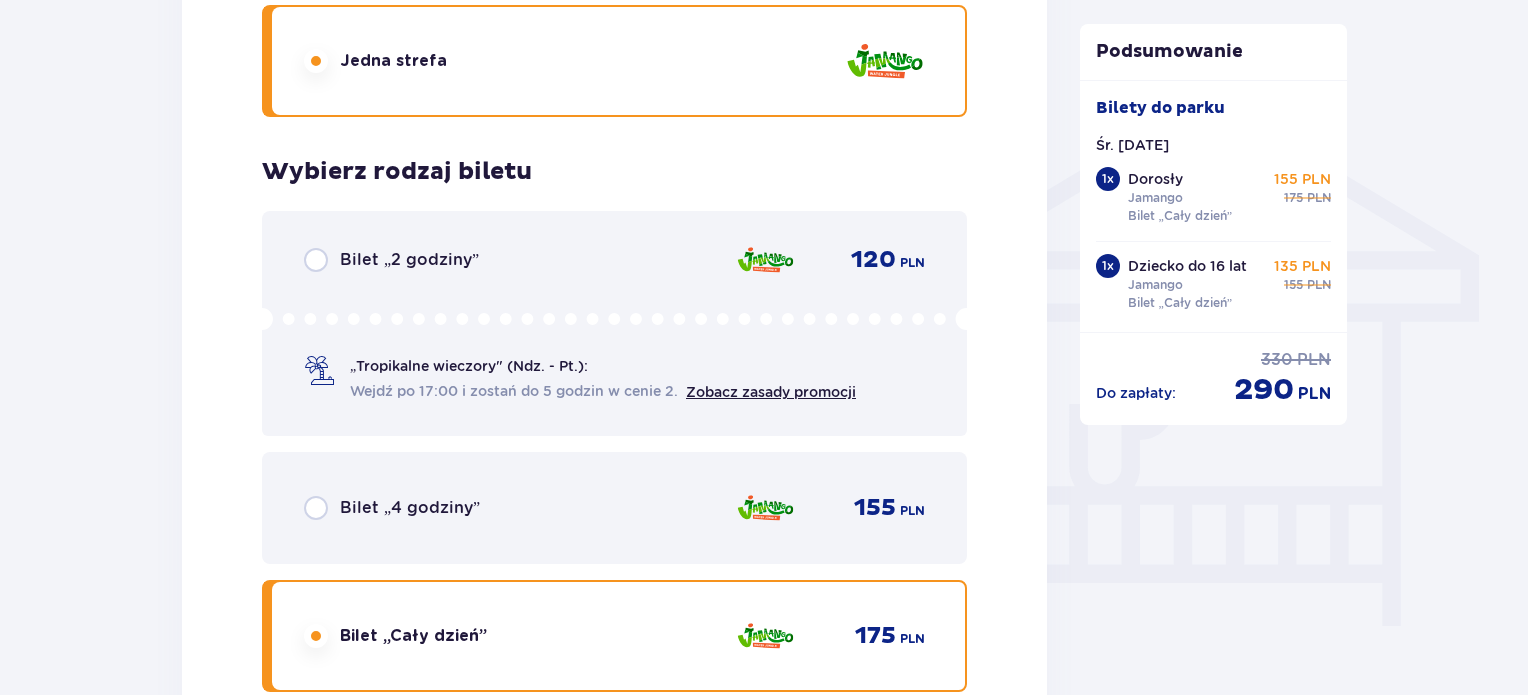 scroll, scrollTop: 3356, scrollLeft: 0, axis: vertical 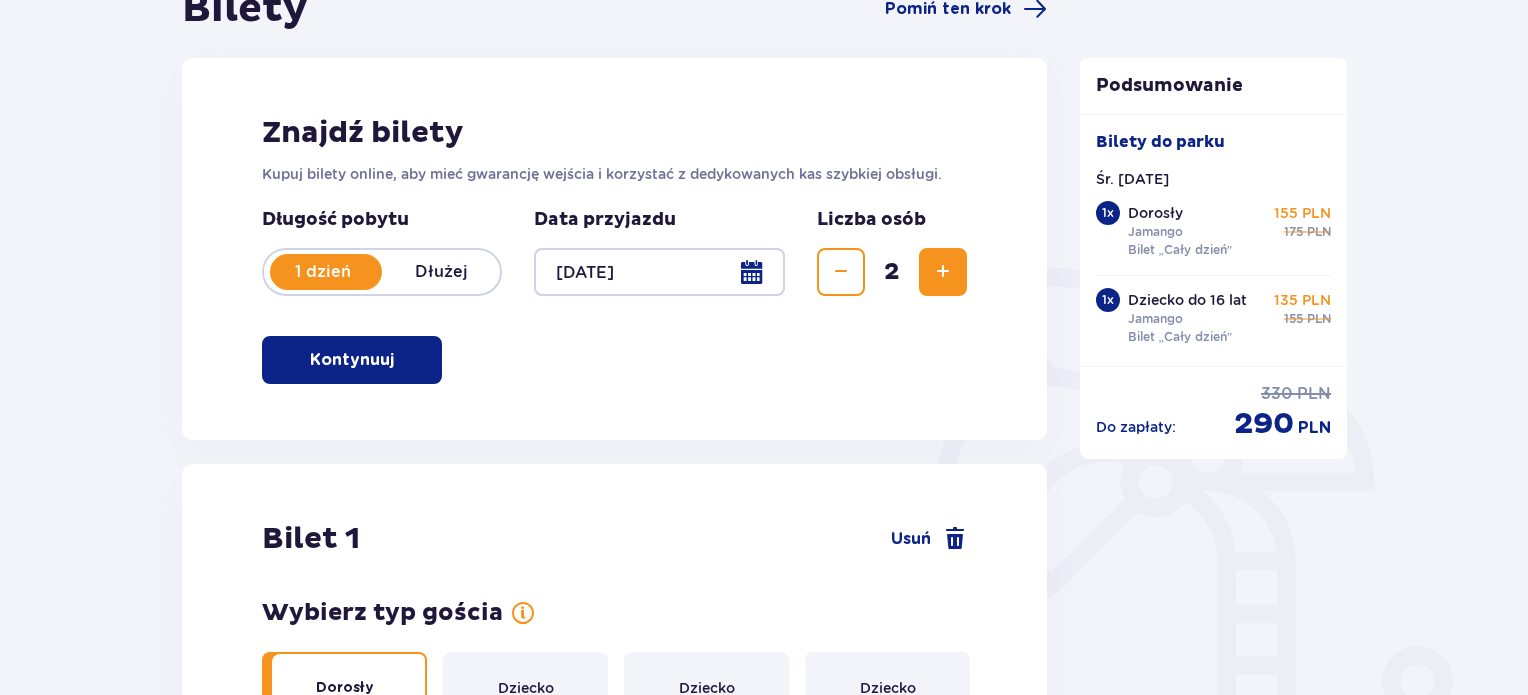 click on "Podsumowanie Bilety do parku Śr. 27.08   1 x Dorosły Jamango Bilet „Cały dzień” 155 PLN 175 PLN 1 x Dziecko do 16 lat Jamango Bilet „Cały dzień” 135 PLN 155 PLN Do zapłaty : 330 PLN 290 PLN" at bounding box center (1214, 1845) 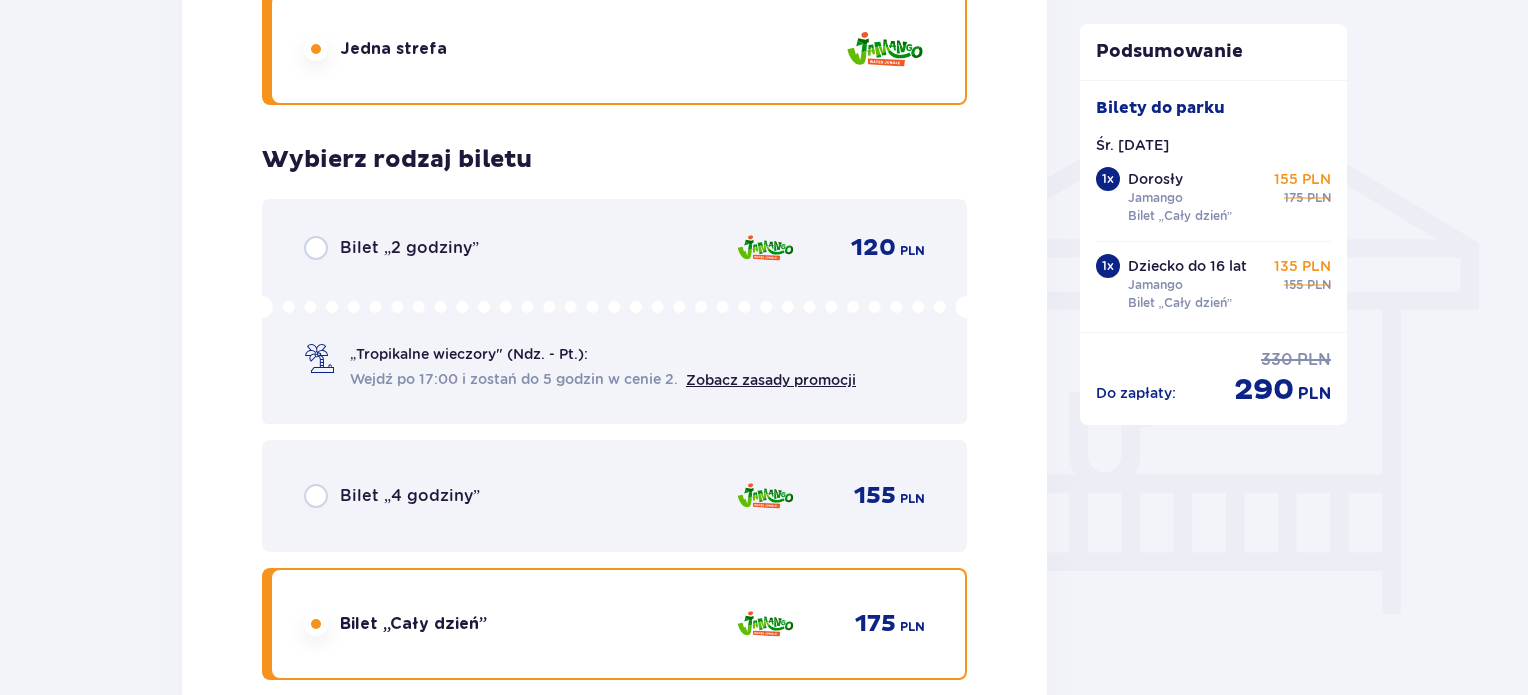 scroll, scrollTop: 1552, scrollLeft: 0, axis: vertical 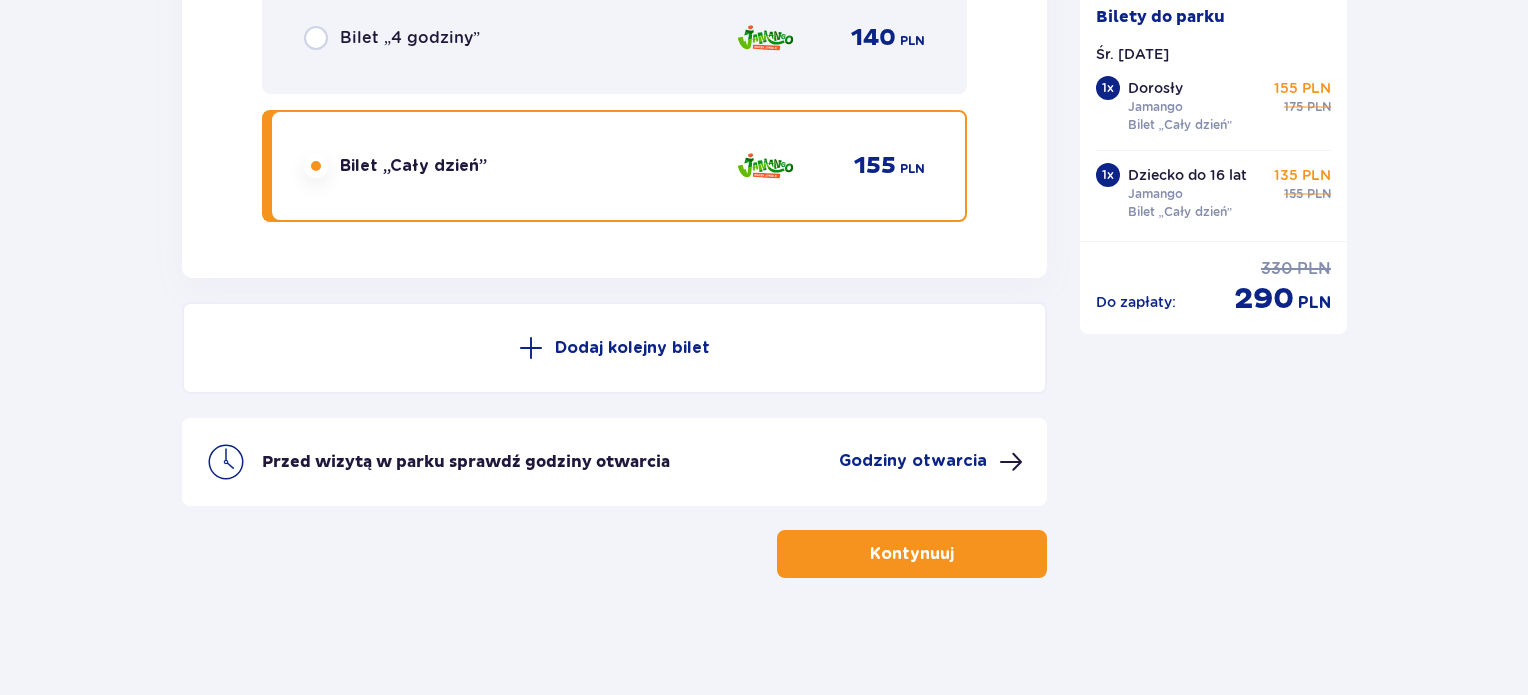 click at bounding box center (958, 554) 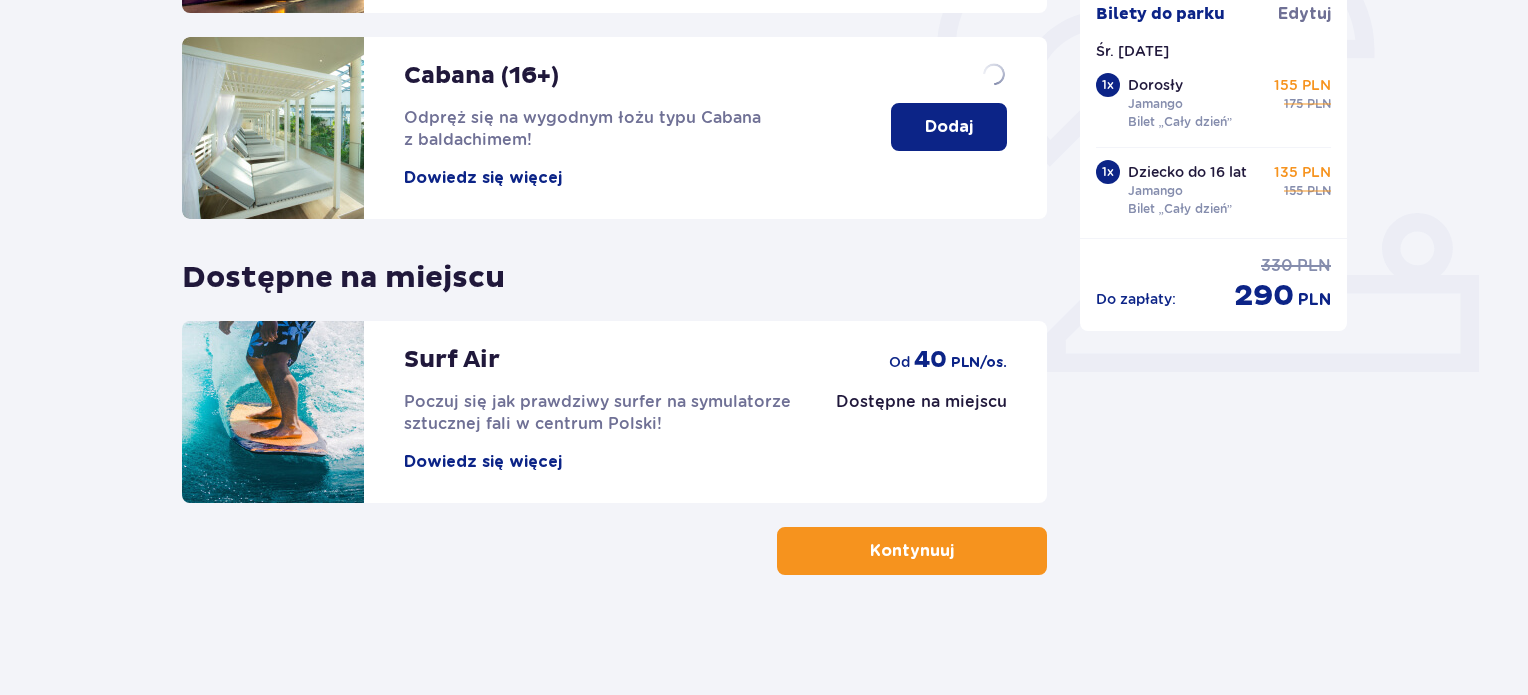 scroll, scrollTop: 0, scrollLeft: 0, axis: both 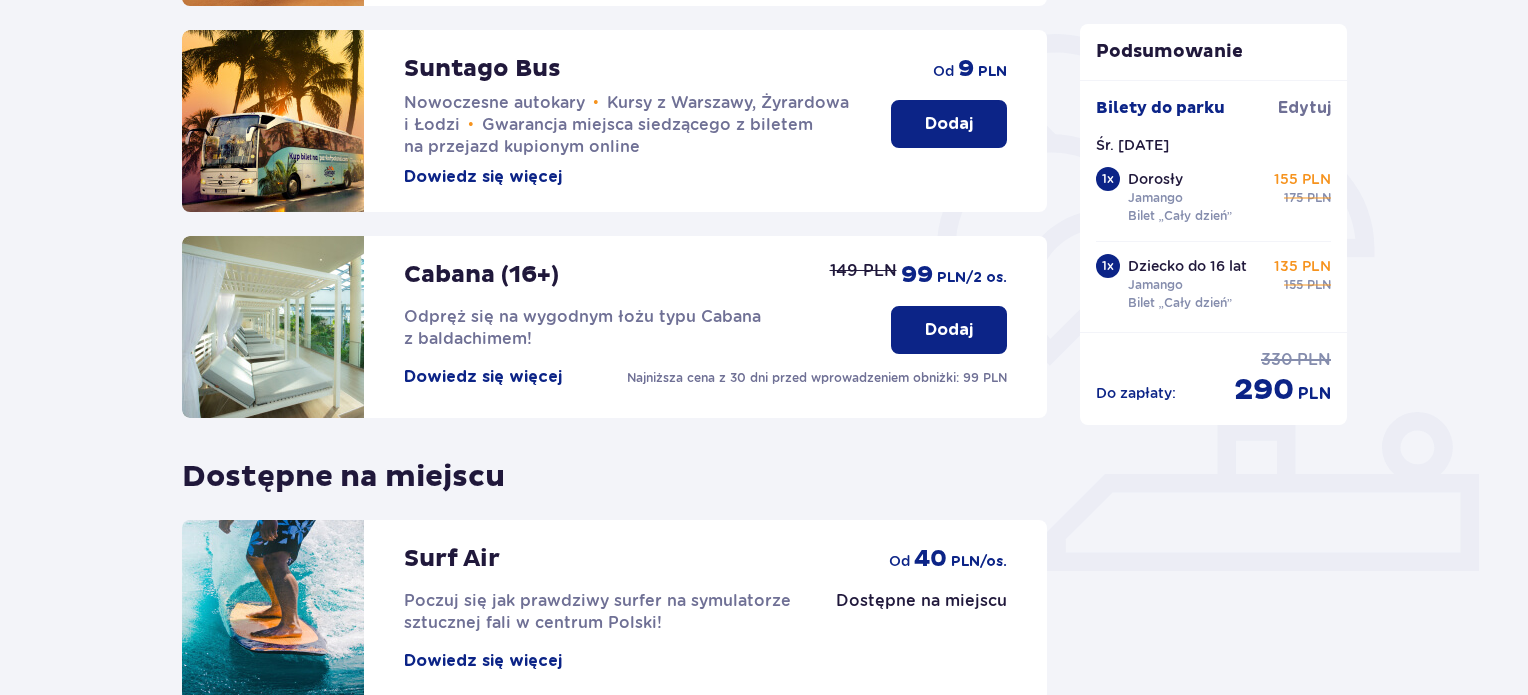 click on "Dodaj" at bounding box center (949, 124) 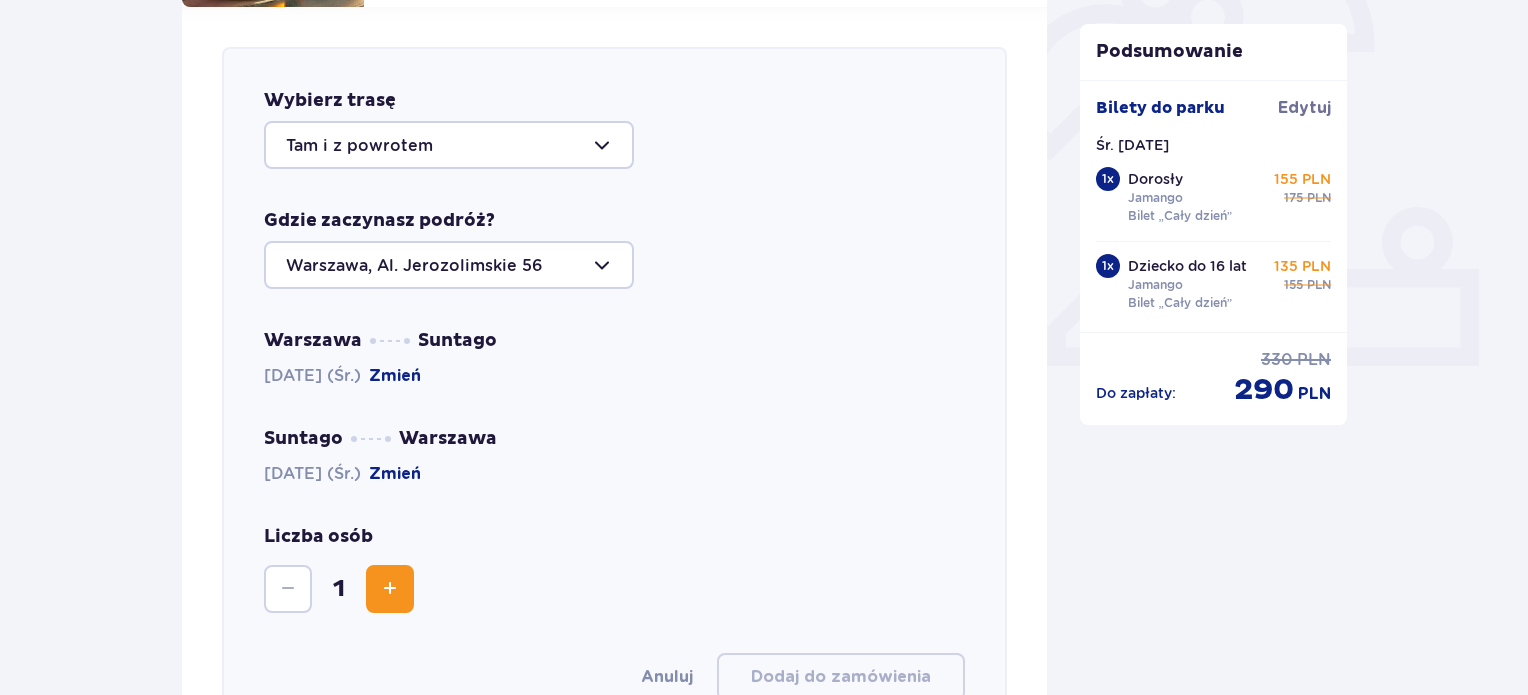scroll, scrollTop: 690, scrollLeft: 0, axis: vertical 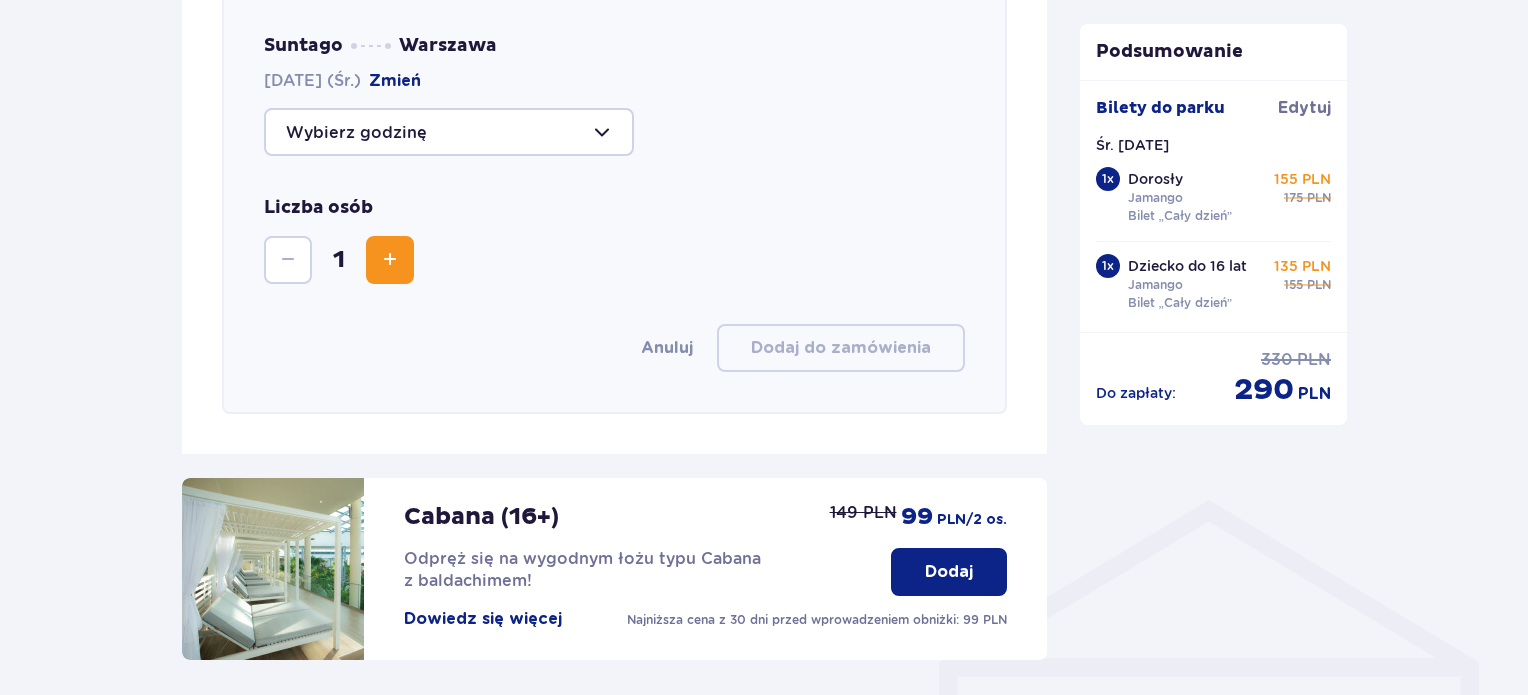 click on "Anuluj" at bounding box center (667, 348) 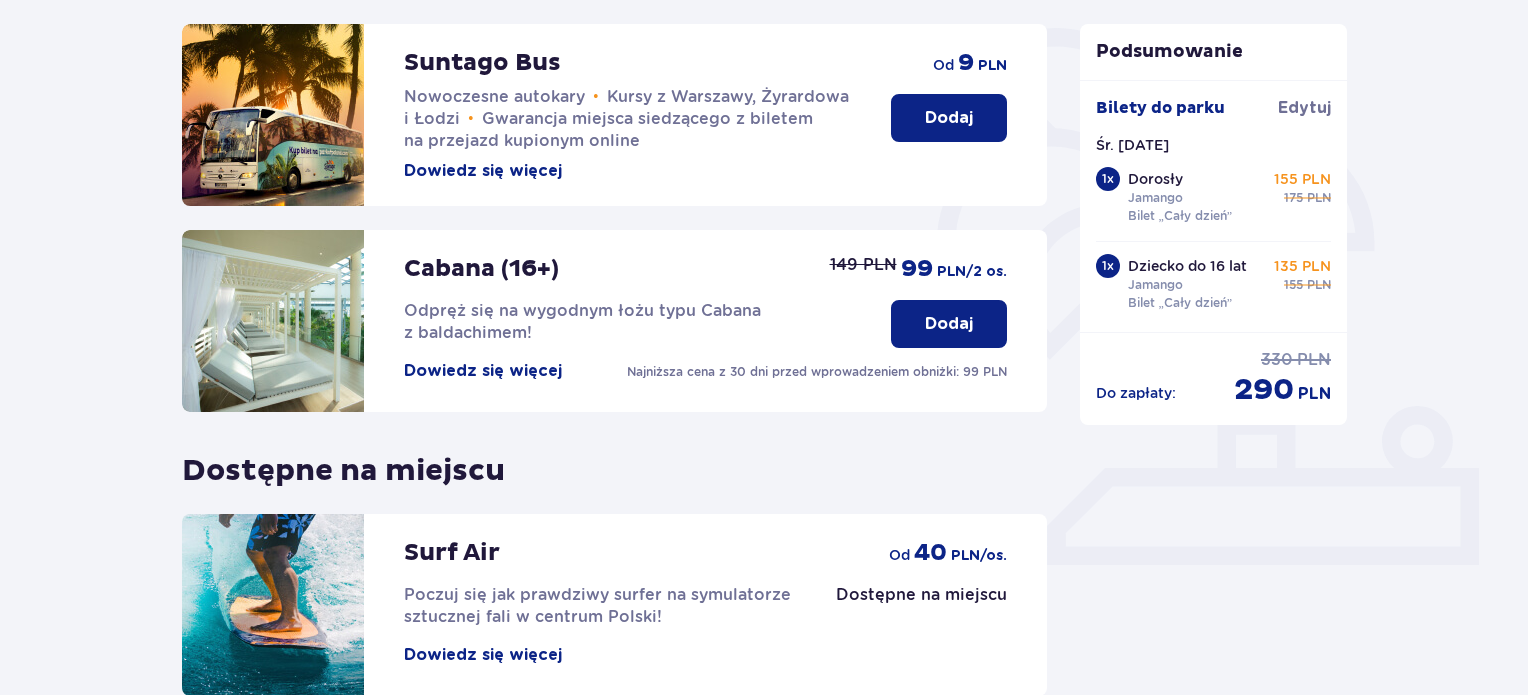 scroll, scrollTop: 468, scrollLeft: 0, axis: vertical 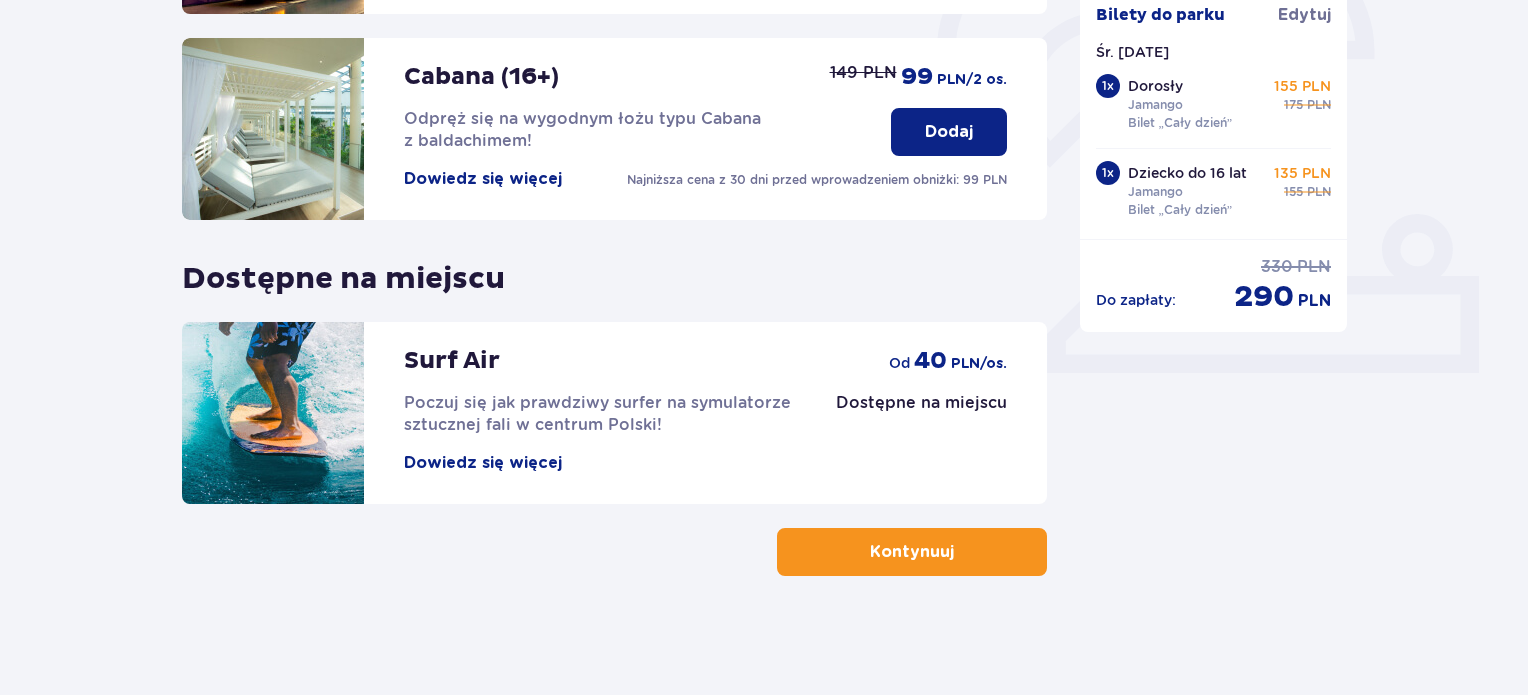 click on "Kontynuuj" at bounding box center (912, 552) 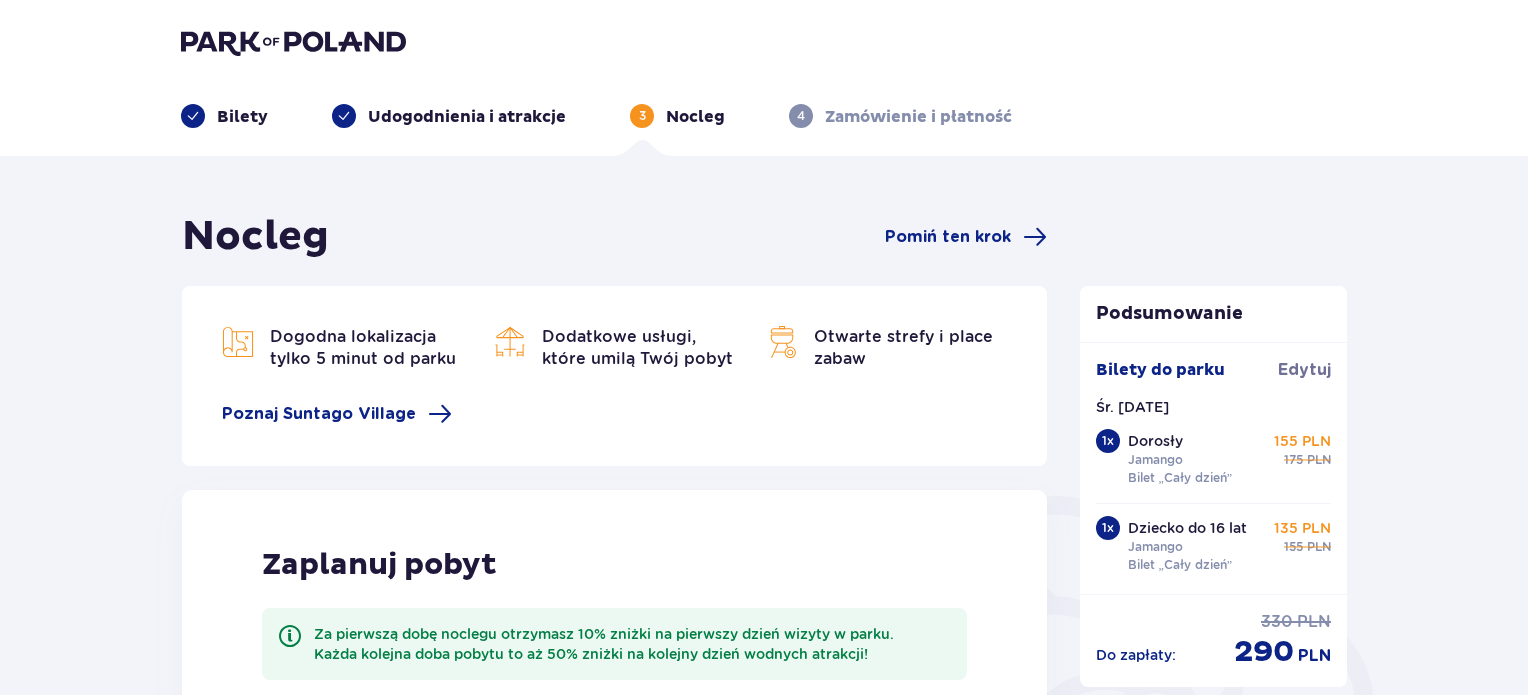 scroll, scrollTop: 0, scrollLeft: 0, axis: both 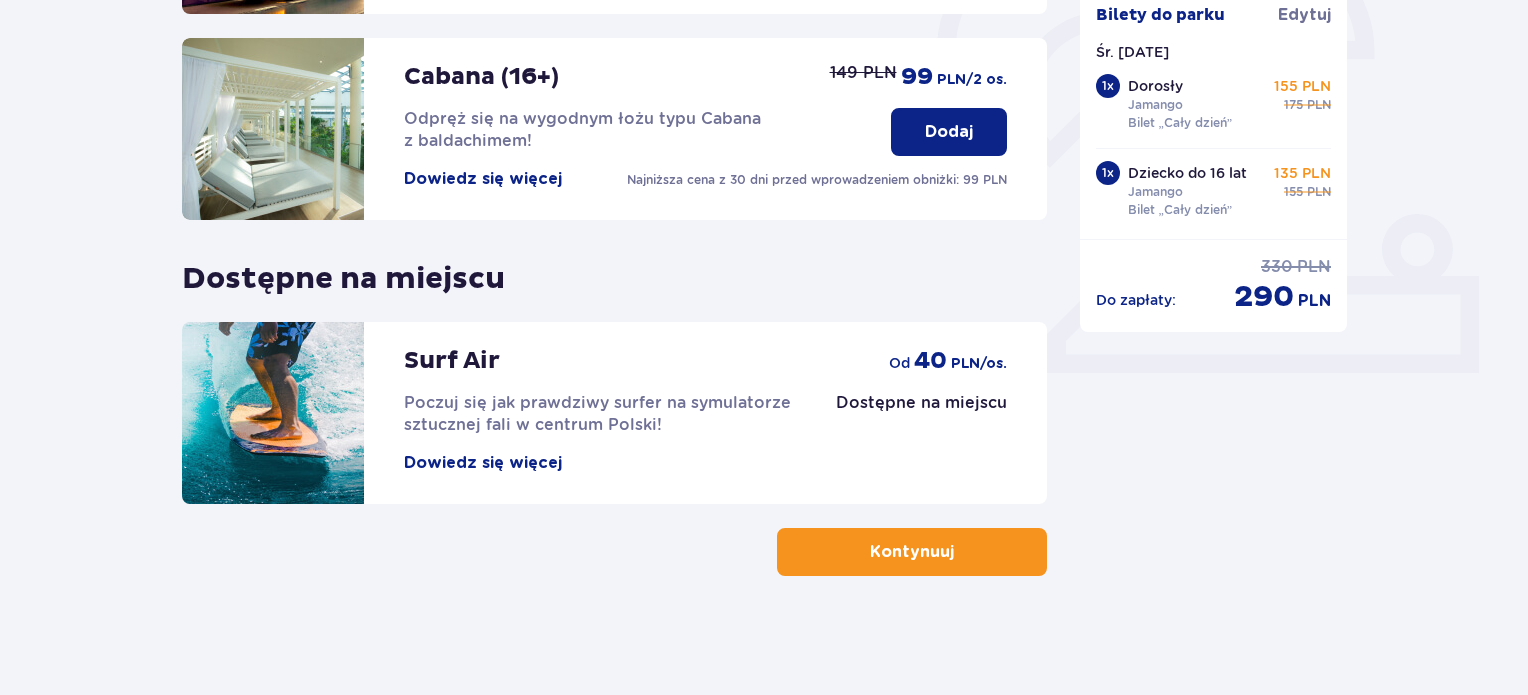 click on "Dowiedz się więcej" at bounding box center [483, 463] 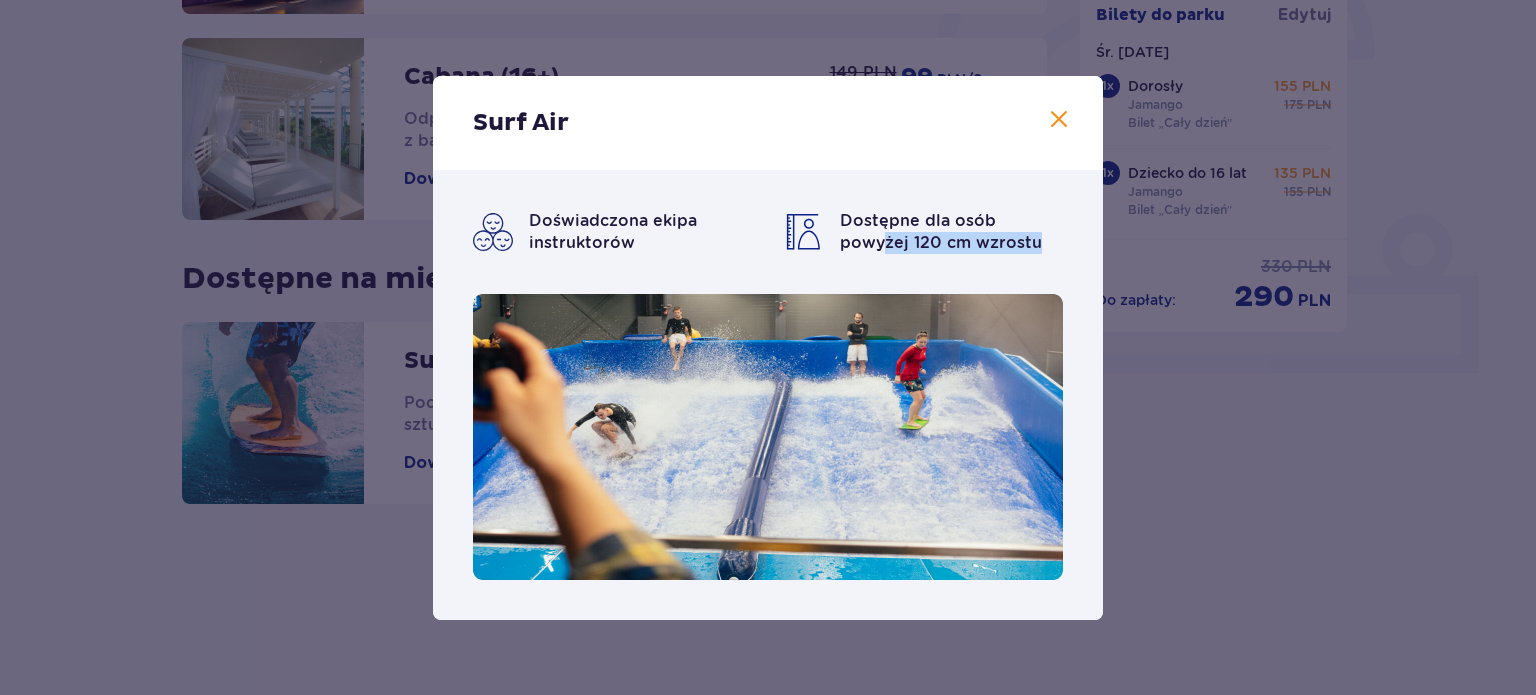 drag, startPoint x: 1035, startPoint y: 269, endPoint x: 1036, endPoint y: 205, distance: 64.00781 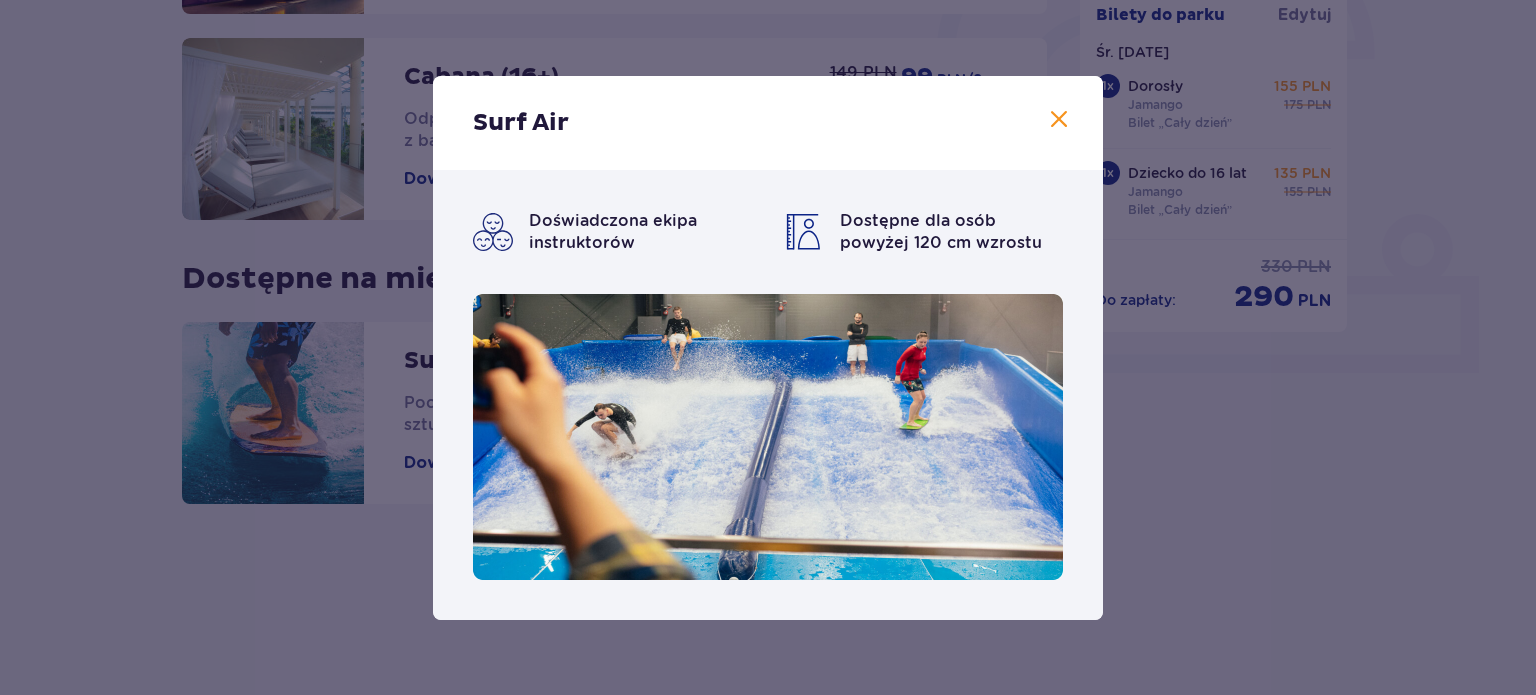 click on "Surf Air" at bounding box center [768, 123] 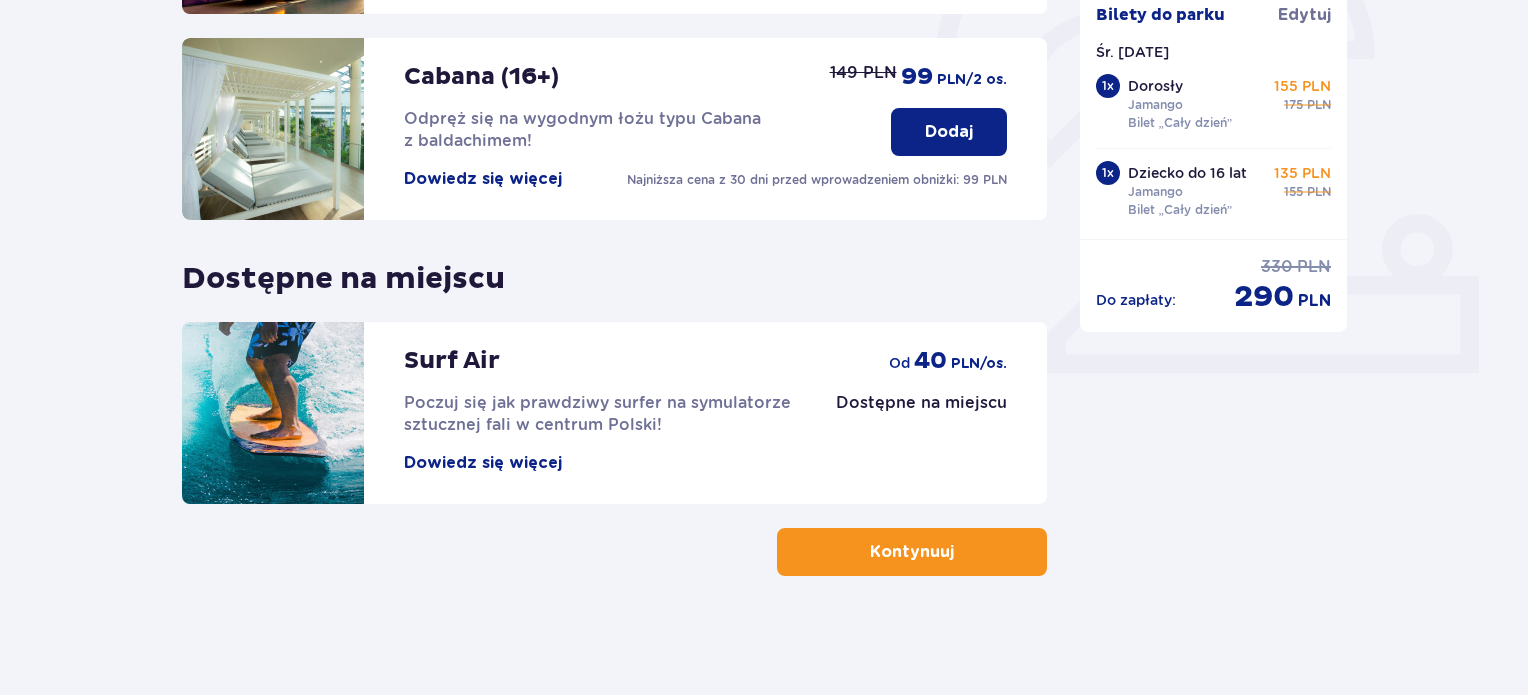 click on "Kontynuuj" at bounding box center [912, 552] 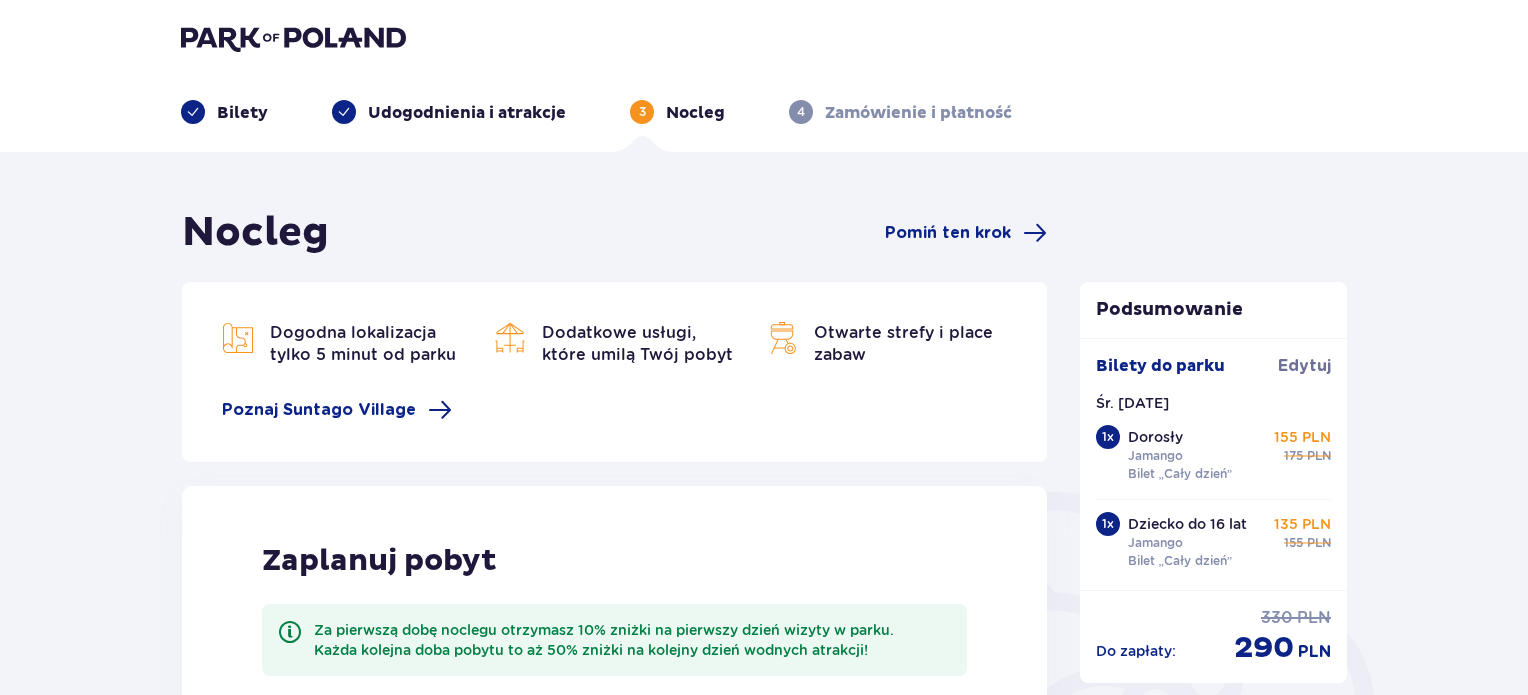 scroll, scrollTop: 0, scrollLeft: 0, axis: both 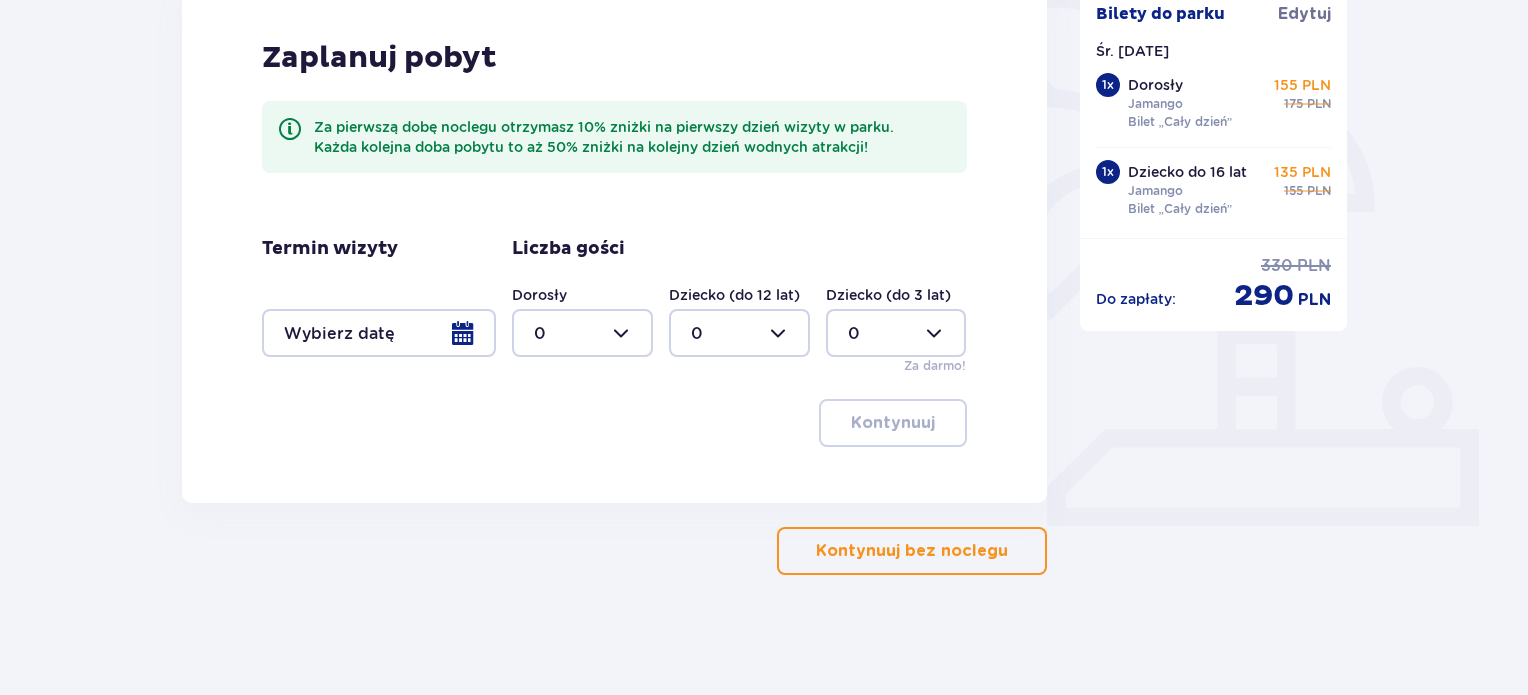 click on "Kontynuuj bez noclegu" at bounding box center (912, 551) 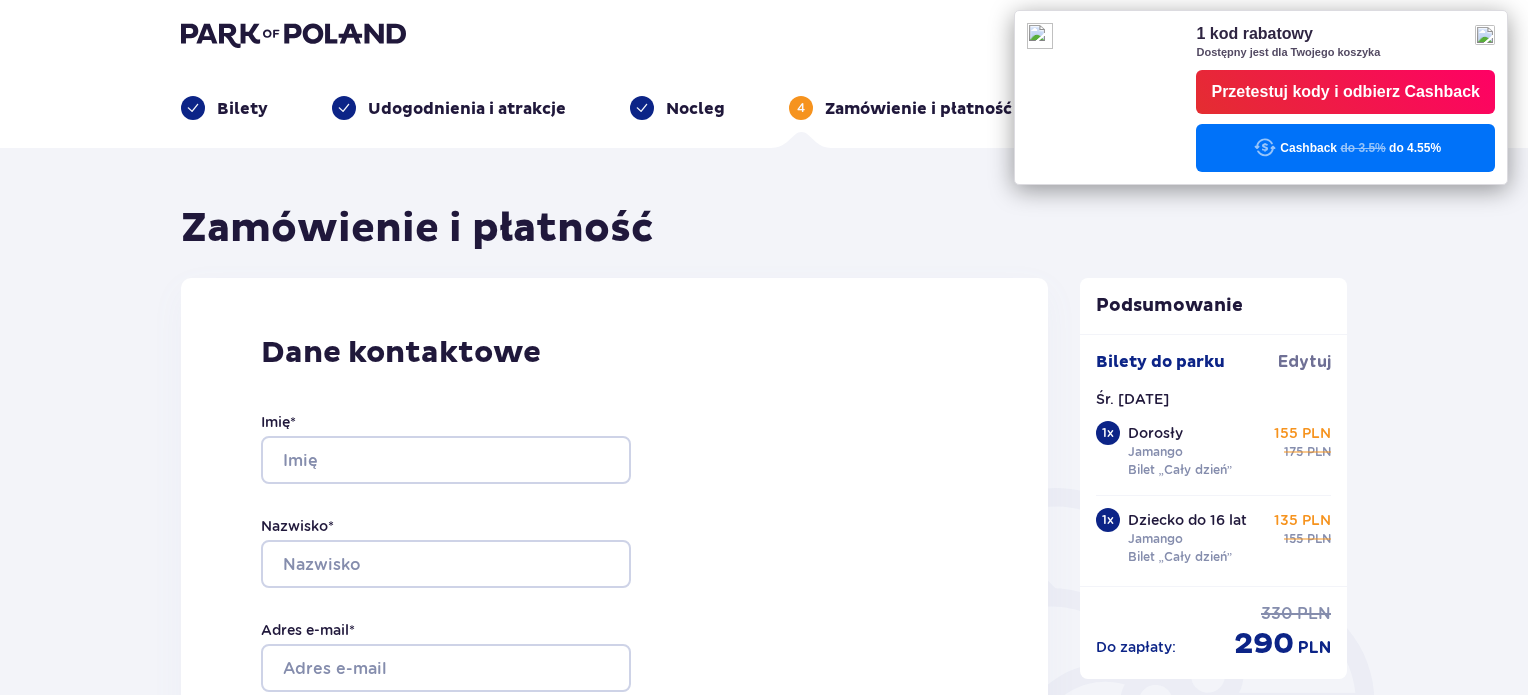 scroll, scrollTop: 0, scrollLeft: 0, axis: both 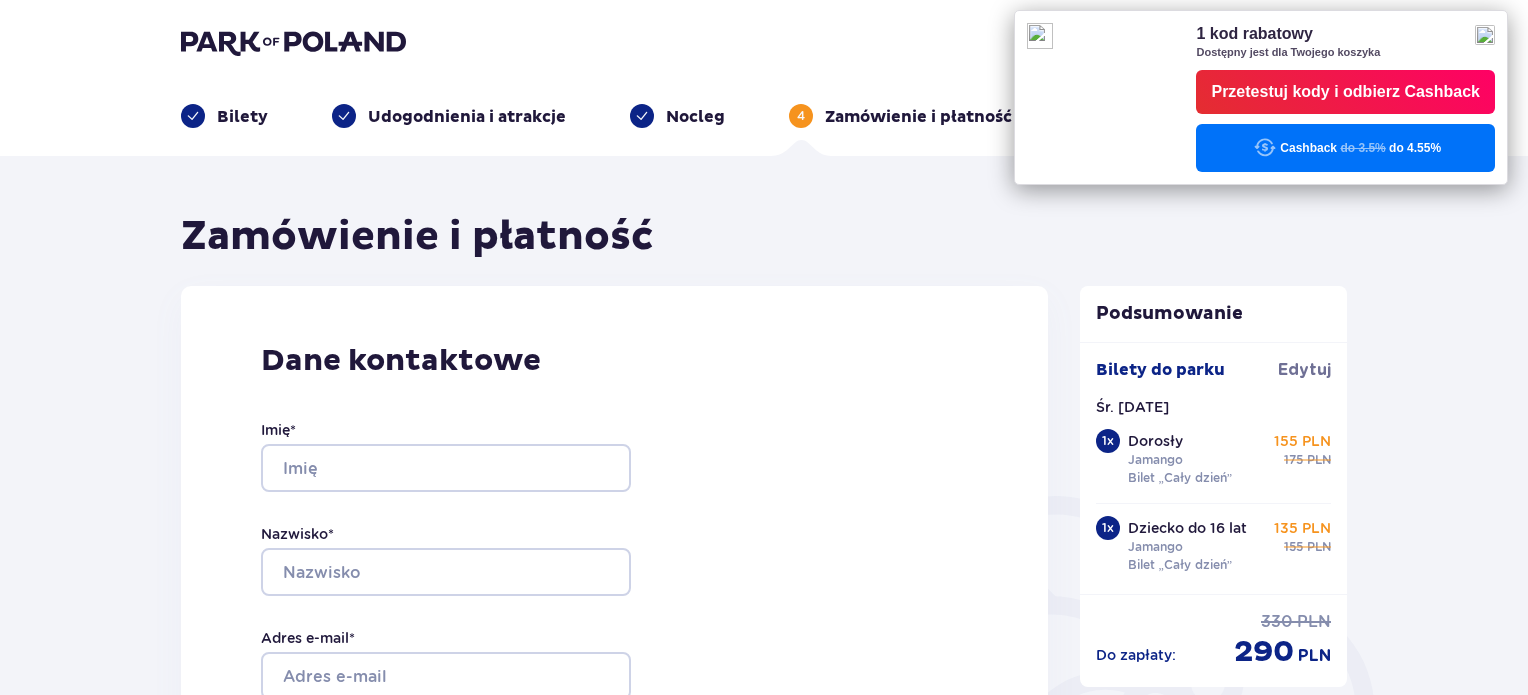 click on "Przetestuj kody i odbierz Cashback" at bounding box center [1345, 92] 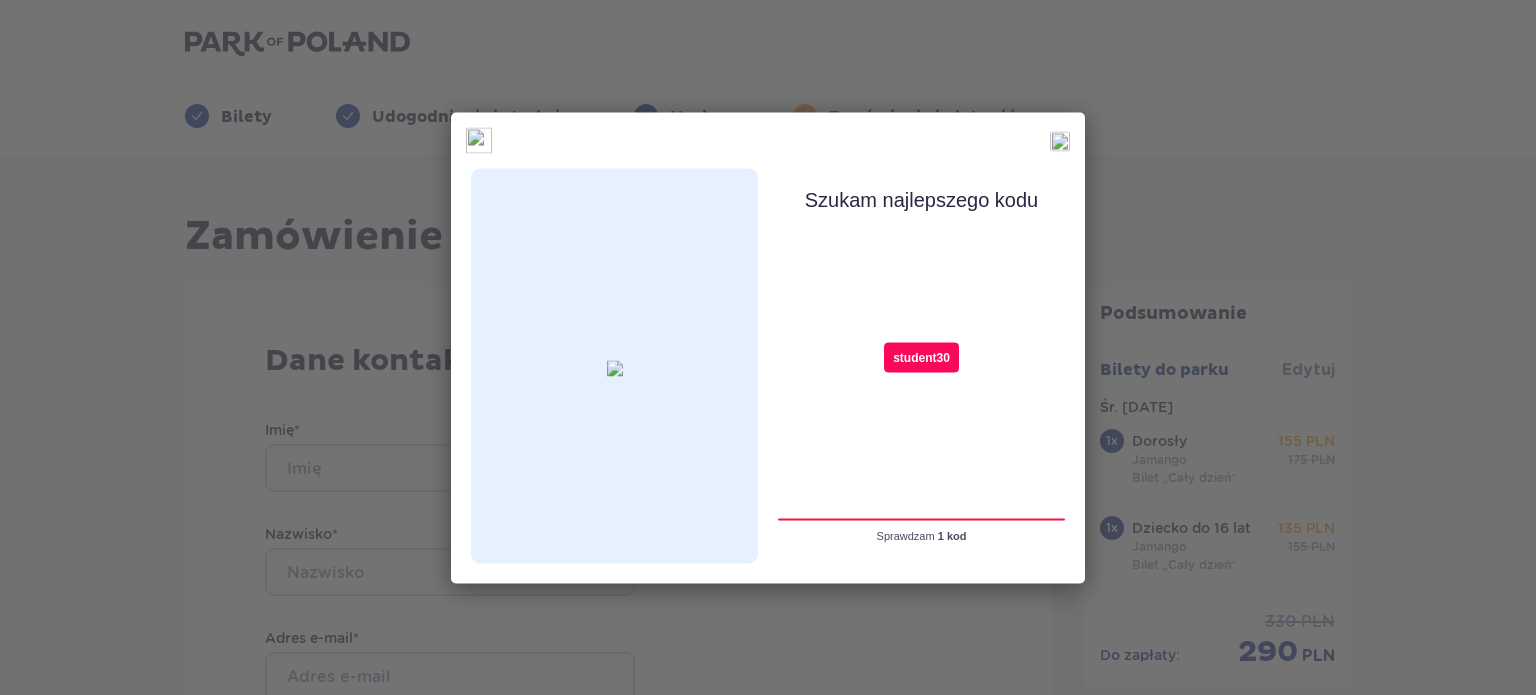 type on "student30" 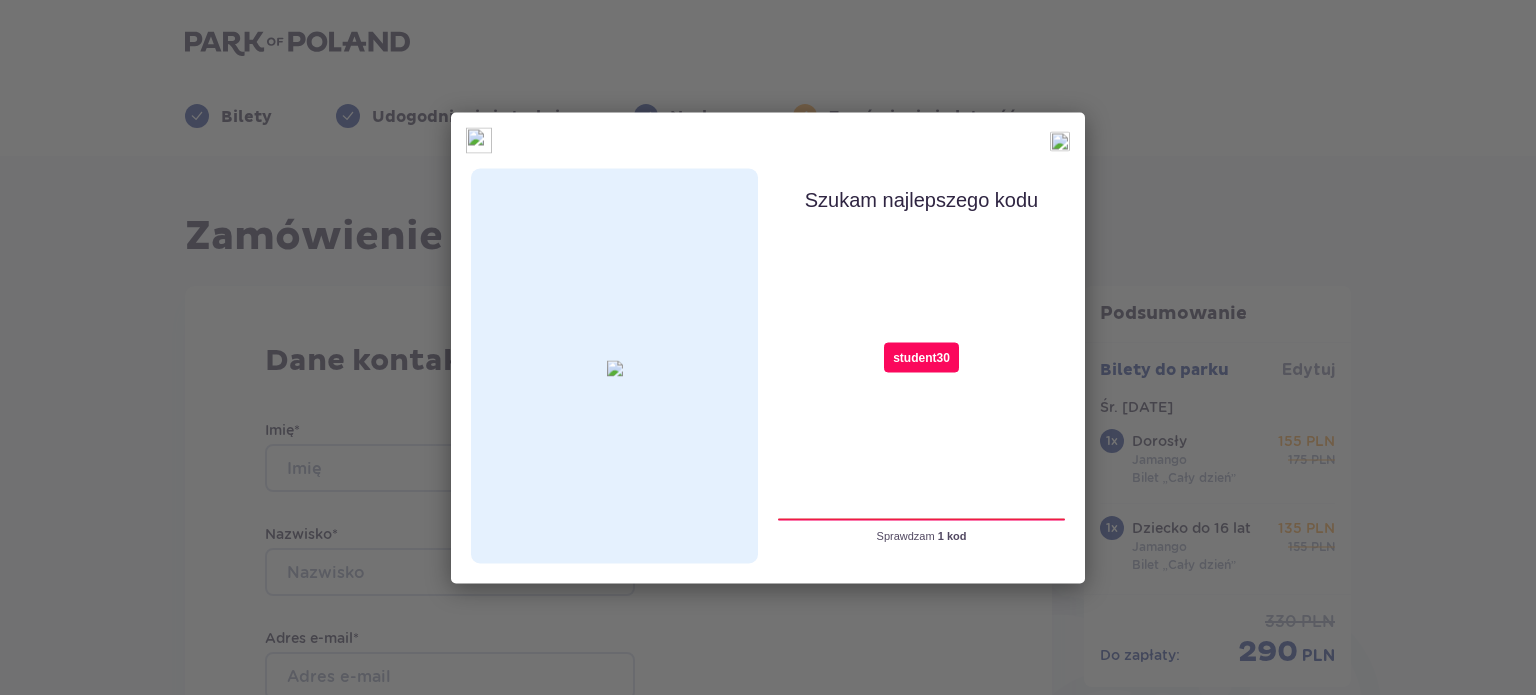 click at bounding box center [1060, 141] 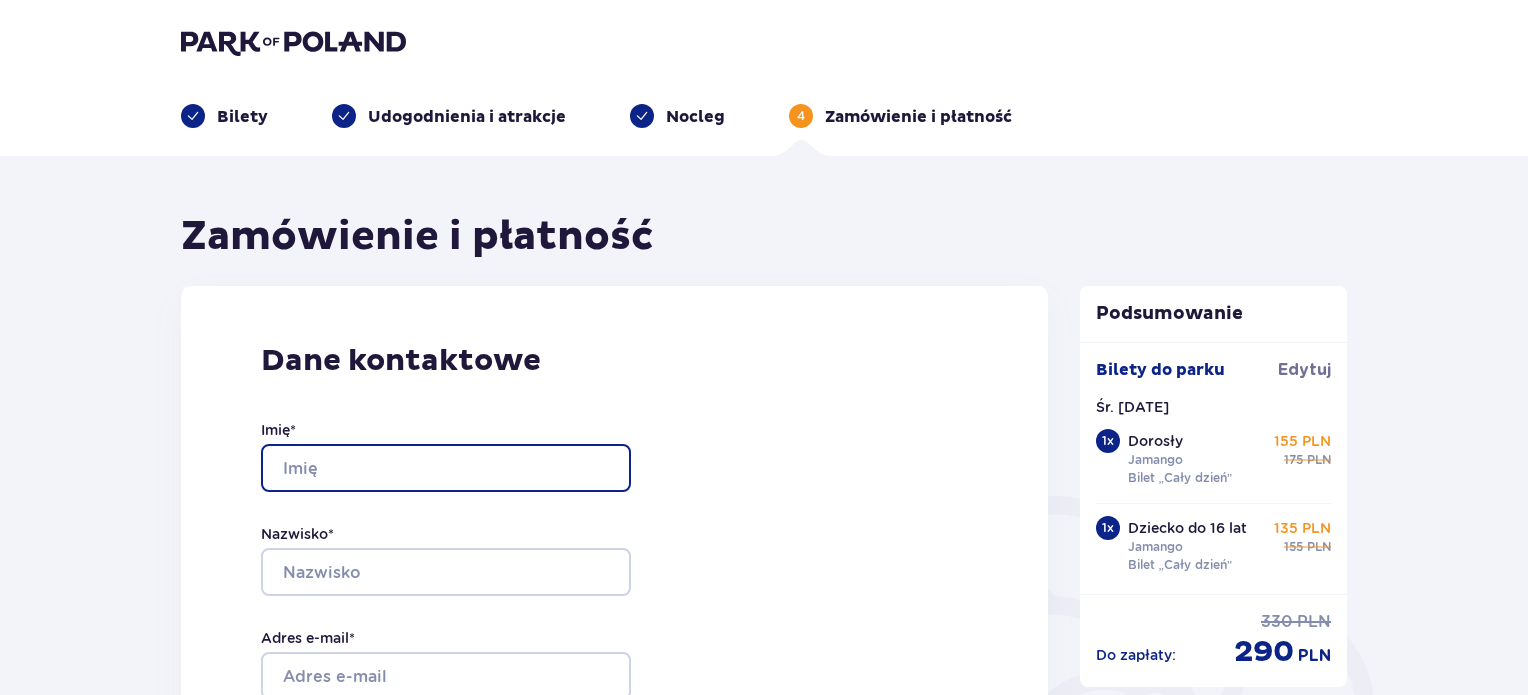 click on "Imię *" at bounding box center (446, 468) 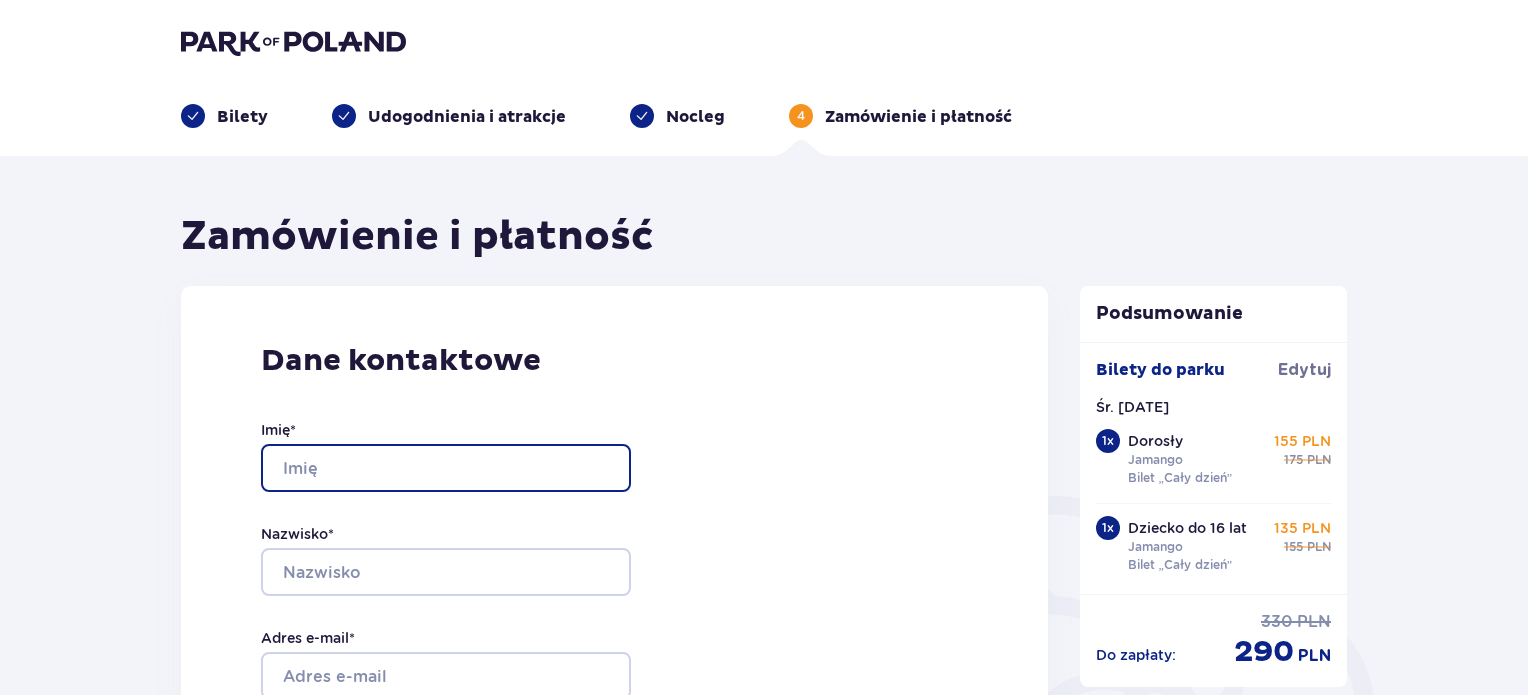 type on "Marta" 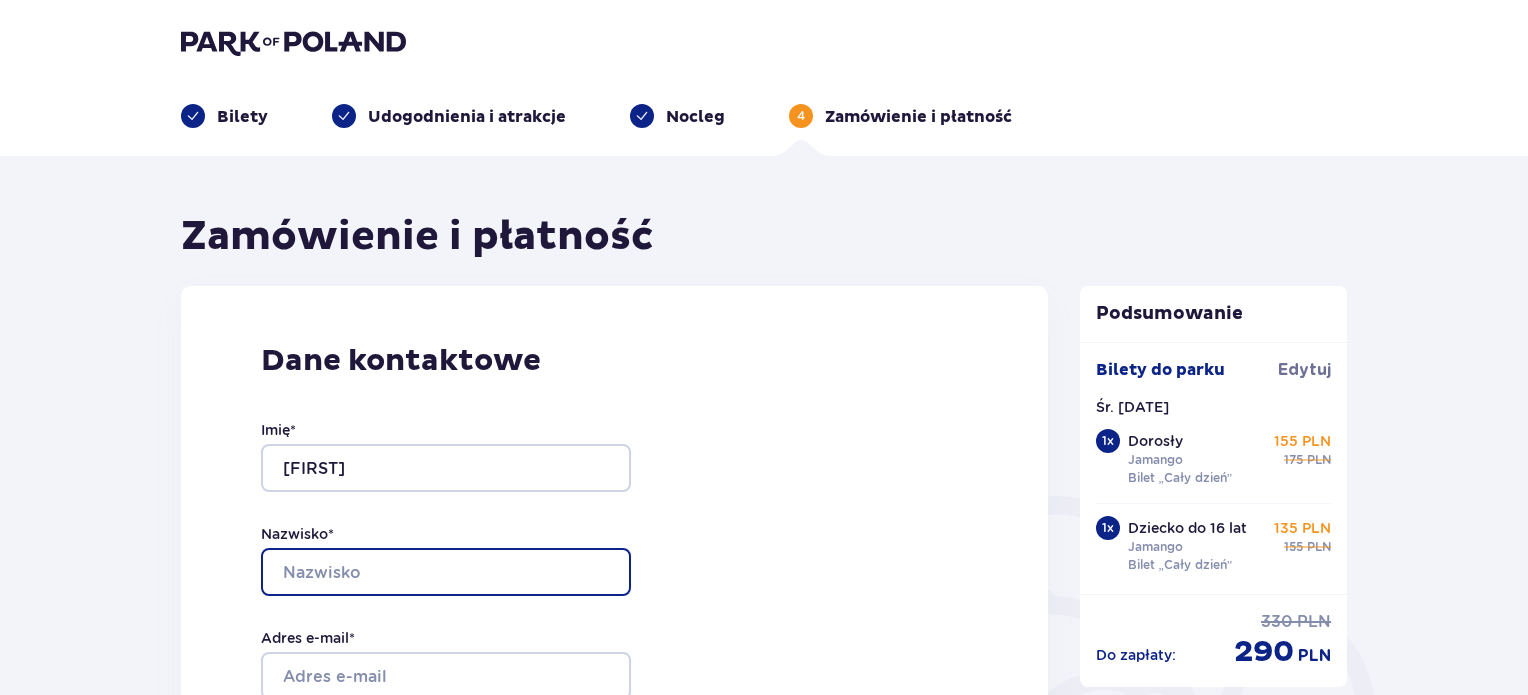 type on "Mołdoch" 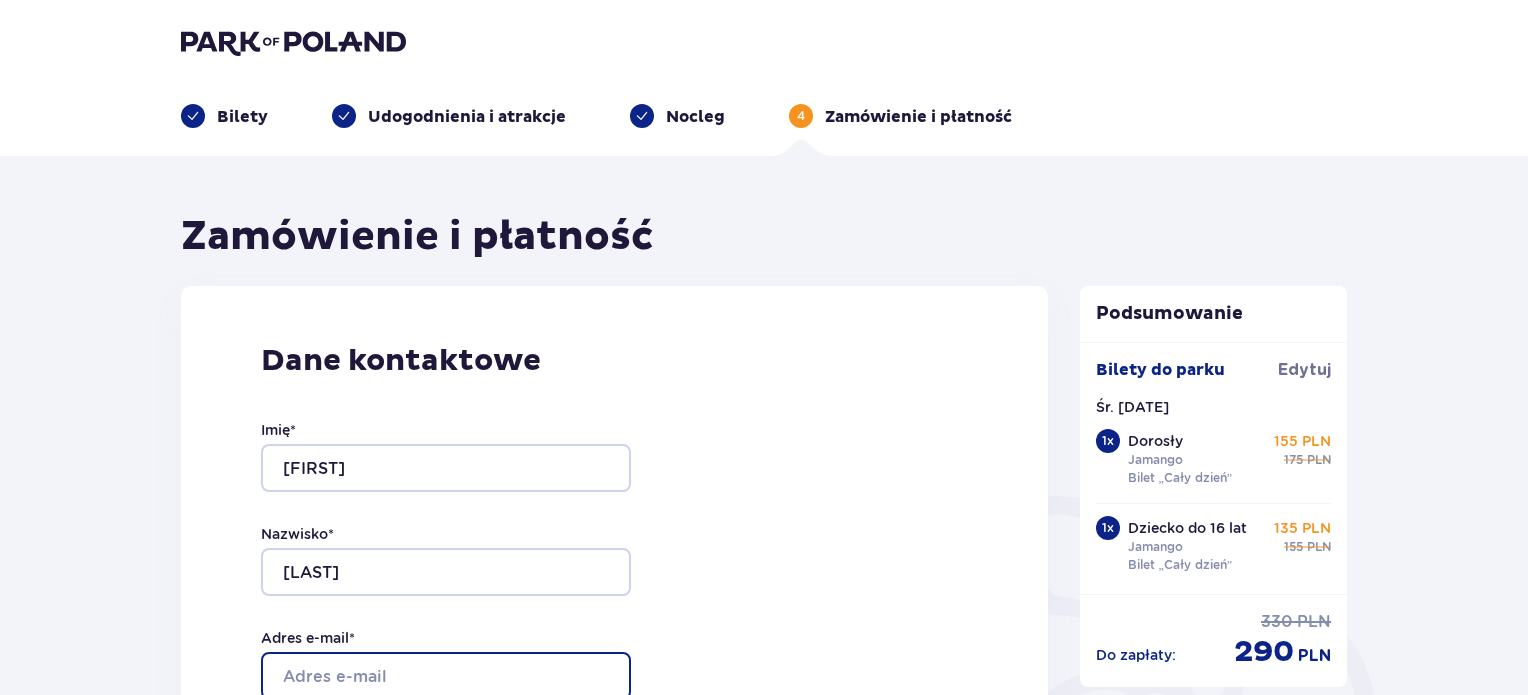 type on "laurasebastianmoldoch77@example.com" 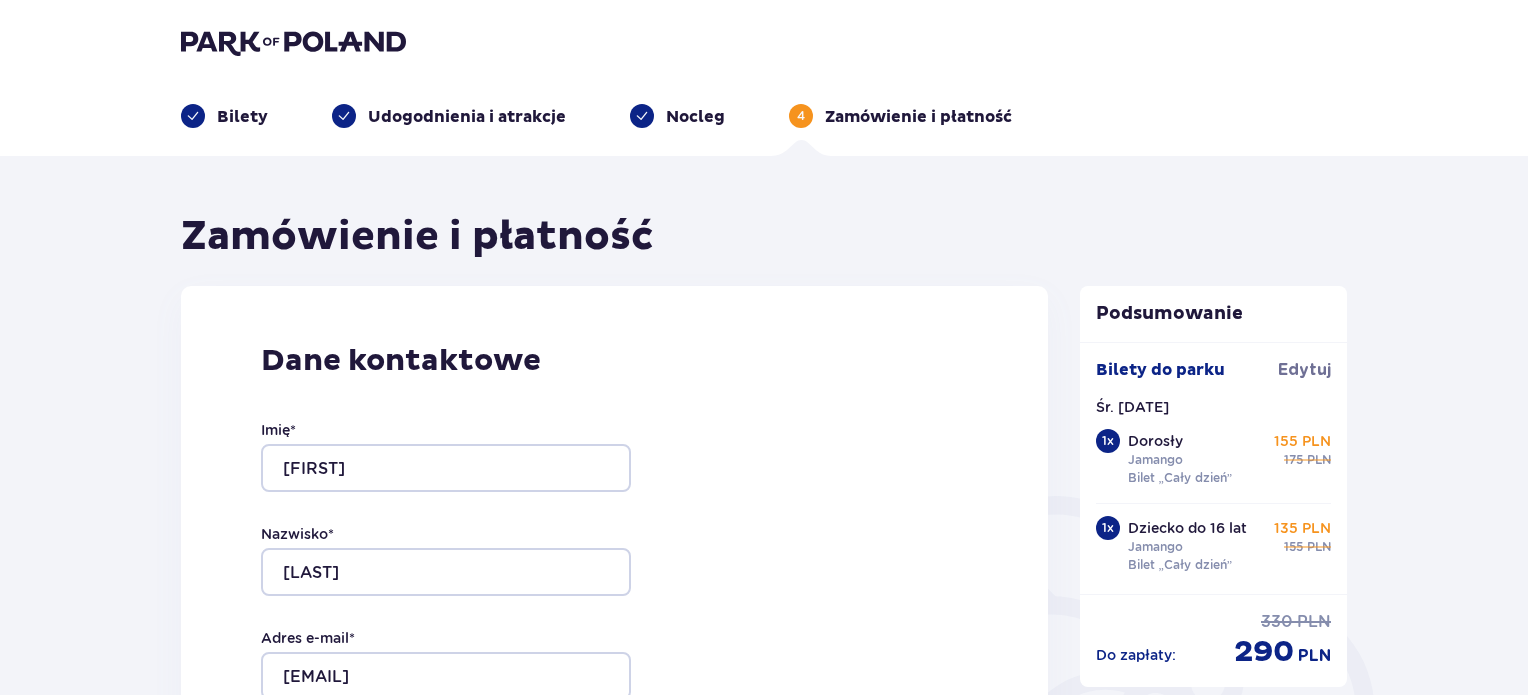 type on "laurasebastianmoldoch77@example.com" 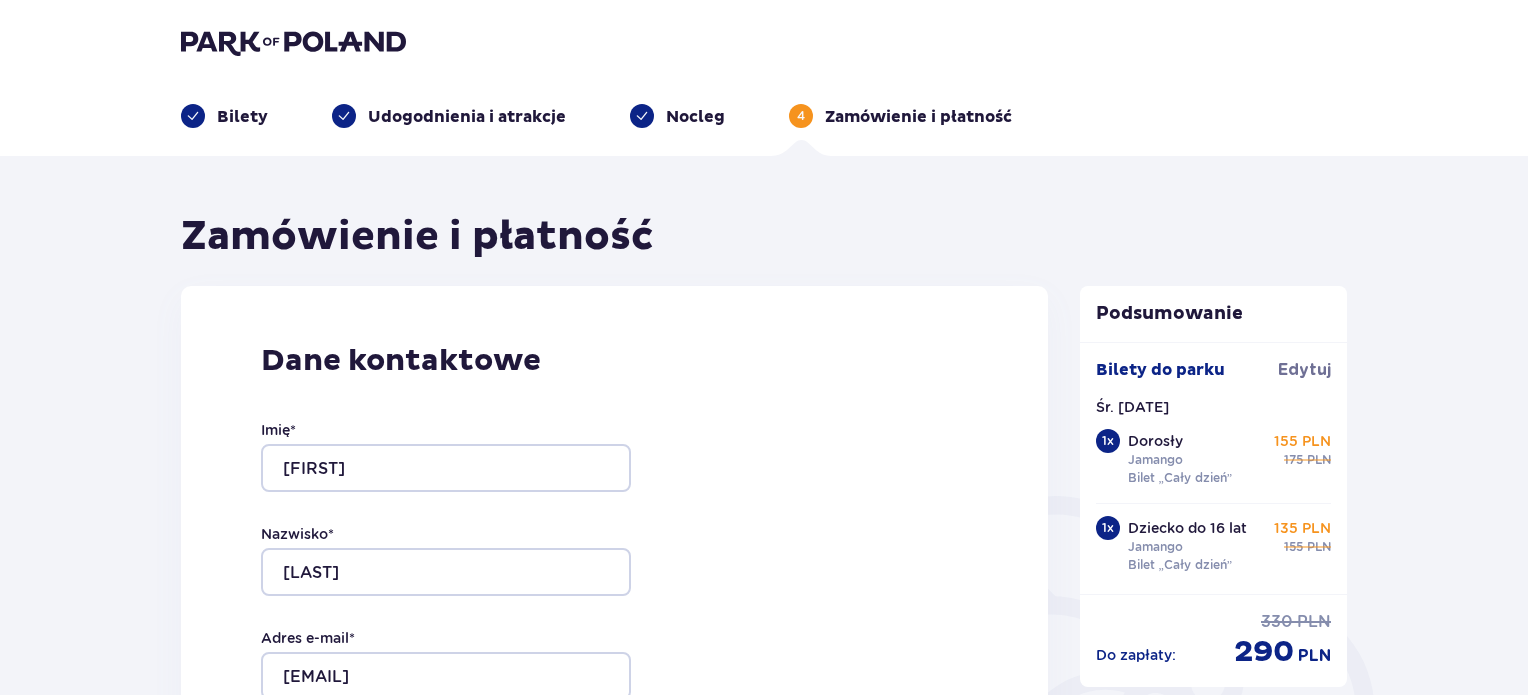 type on "725137207" 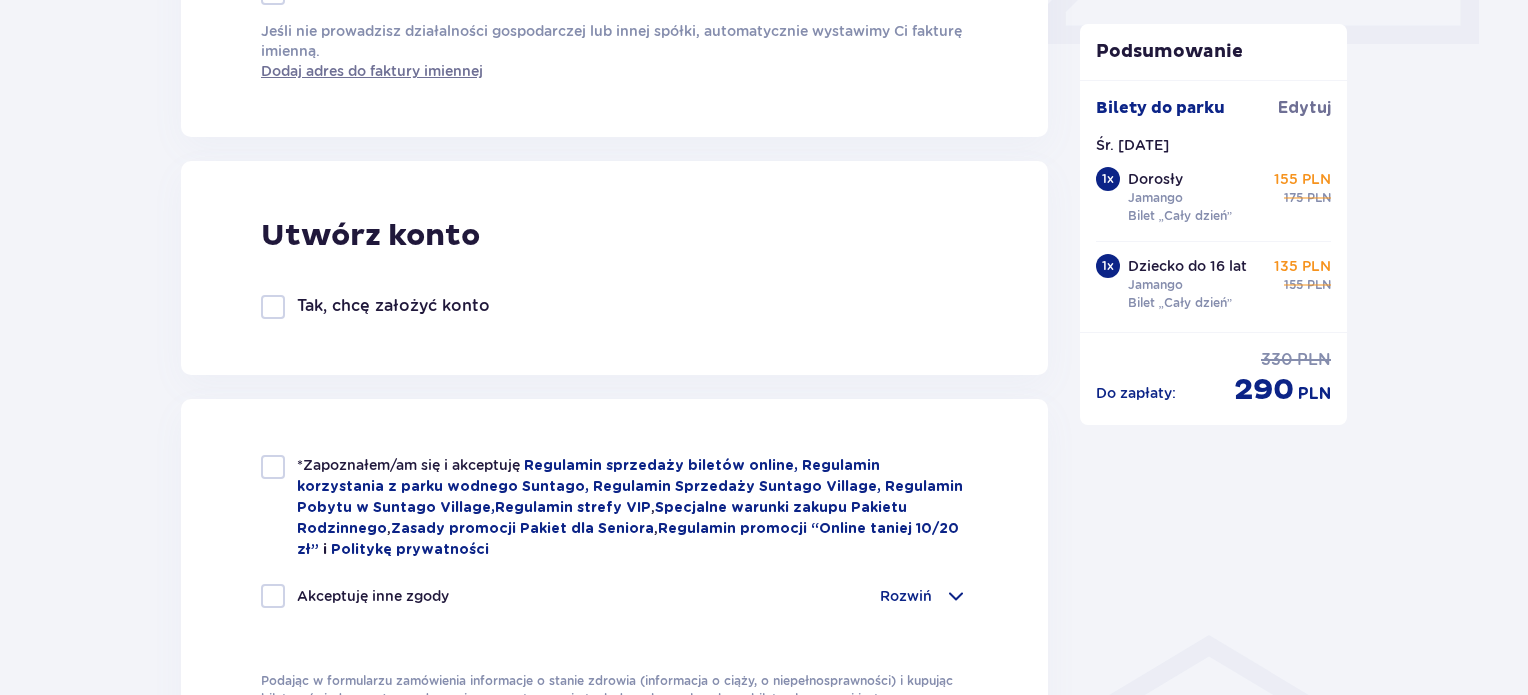 scroll, scrollTop: 973, scrollLeft: 0, axis: vertical 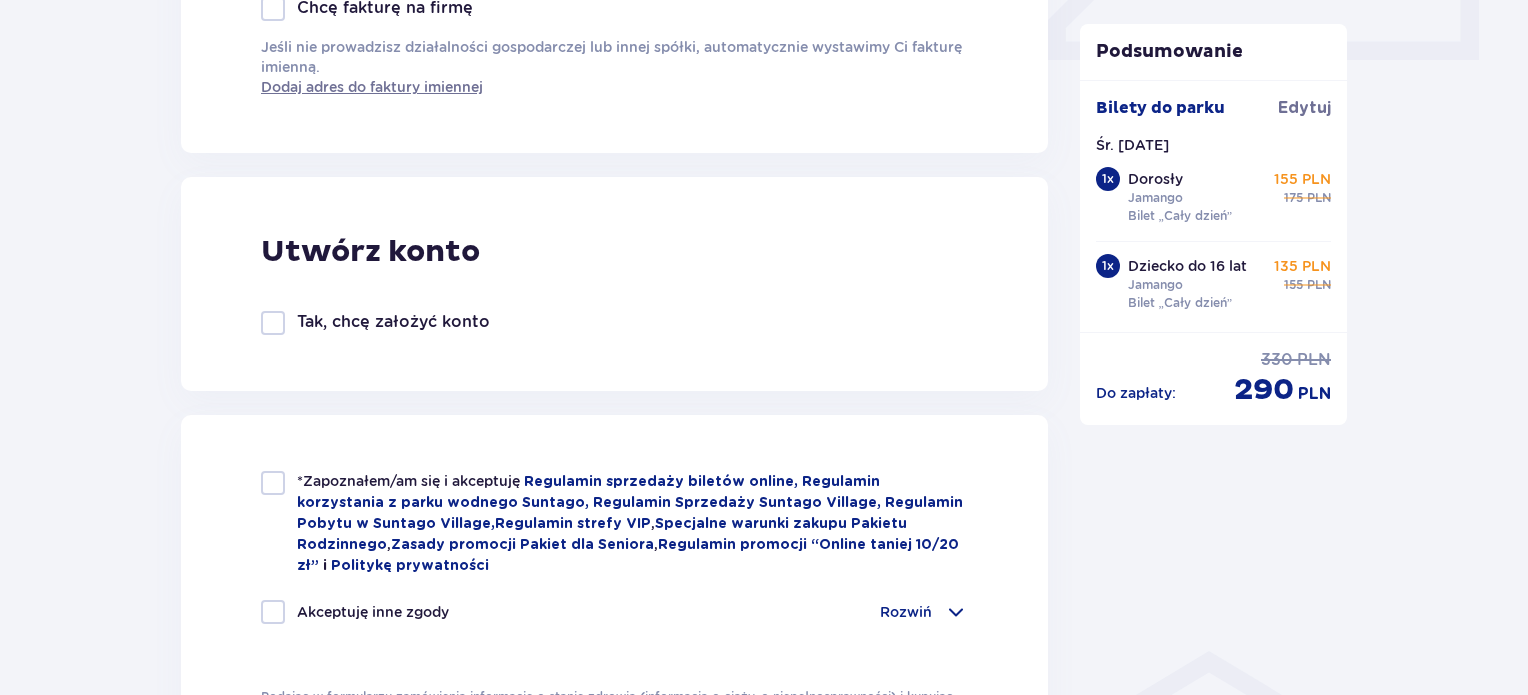 click at bounding box center [273, 323] 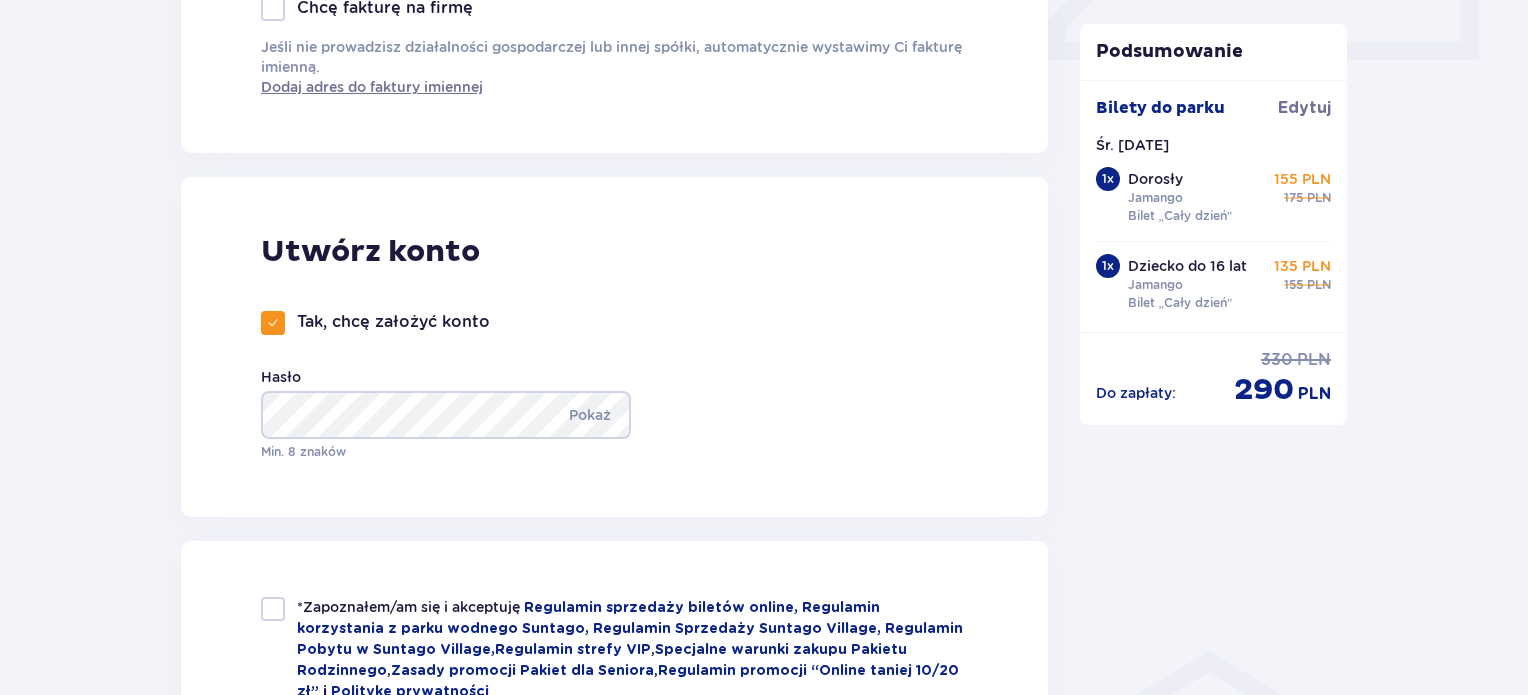 click on "Utwórz konto Tak, chcę założyć konto Hasło Pokaż Min. 8 znaków" at bounding box center (614, 347) 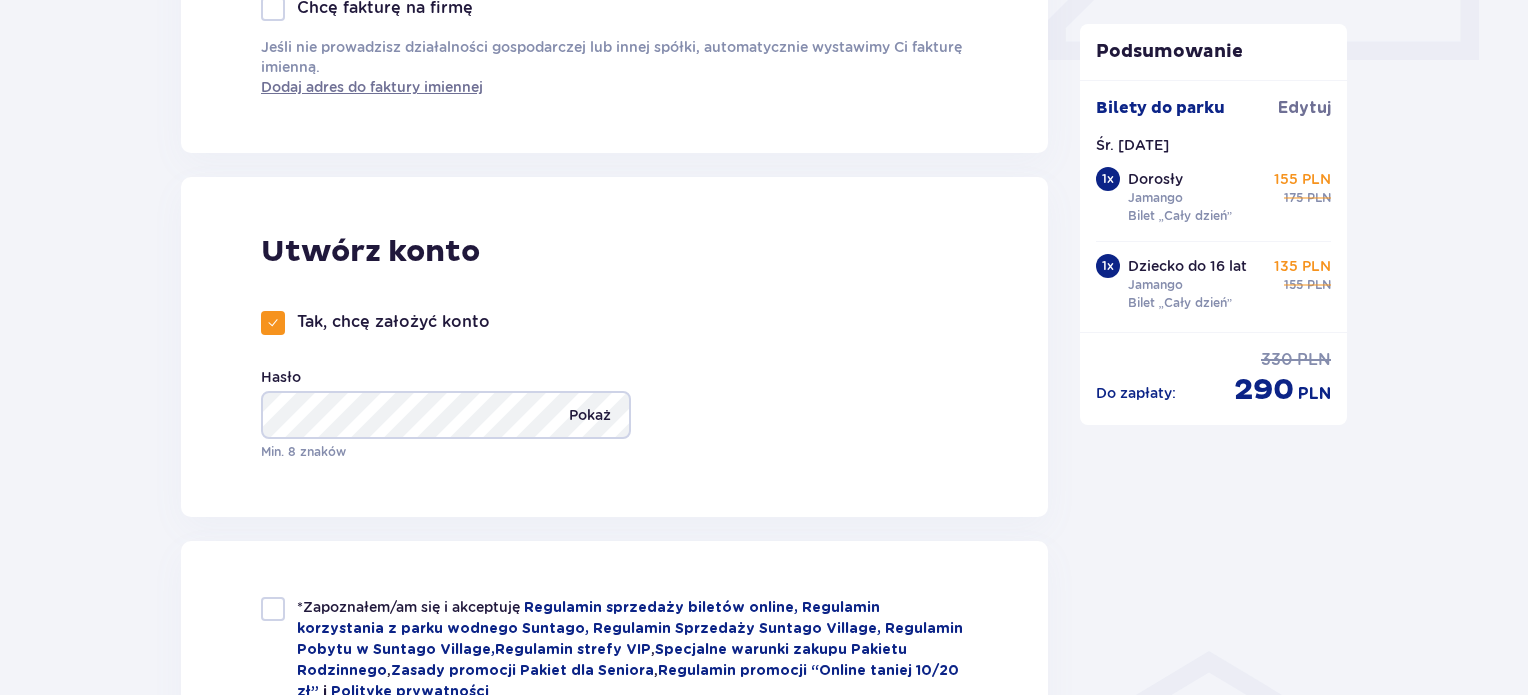 click on "Pokaż" at bounding box center [590, 415] 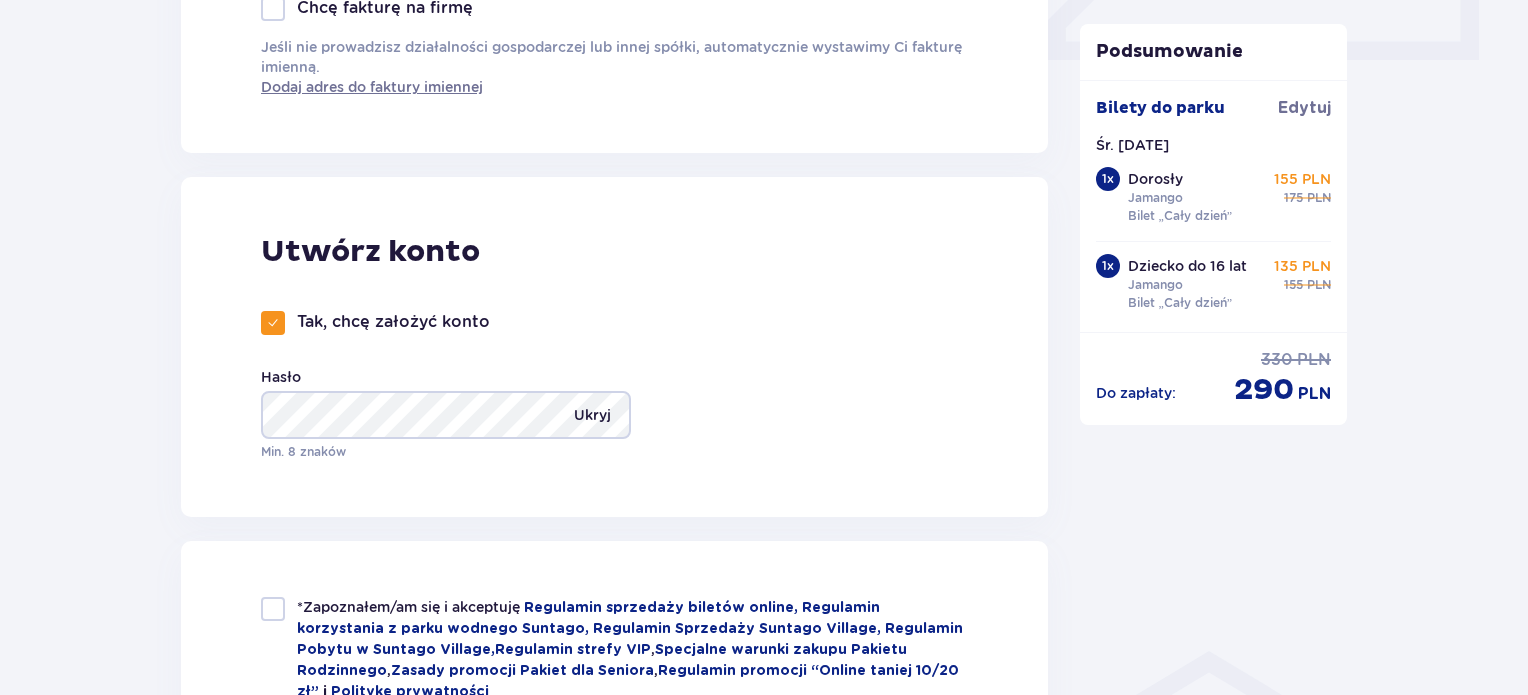 click on "Ukryj" at bounding box center (592, 415) 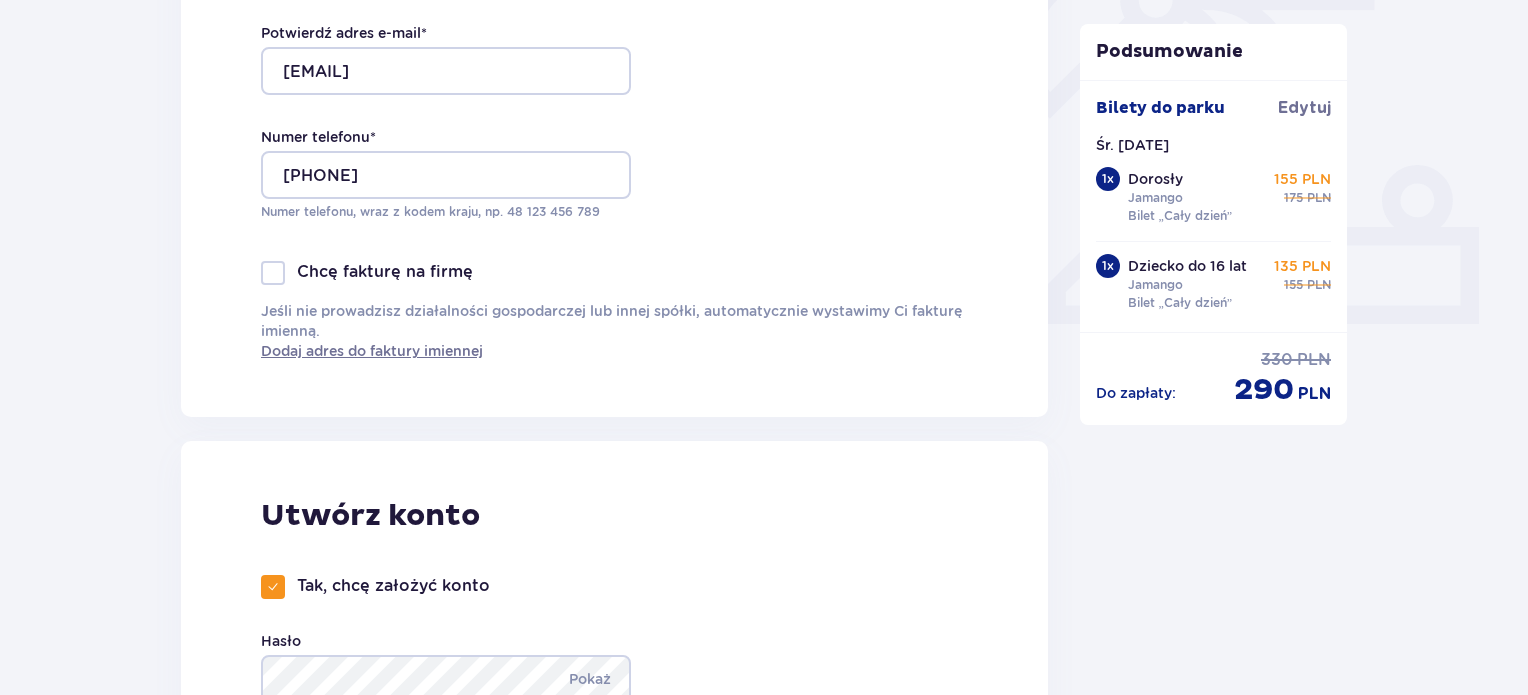 scroll, scrollTop: 704, scrollLeft: 0, axis: vertical 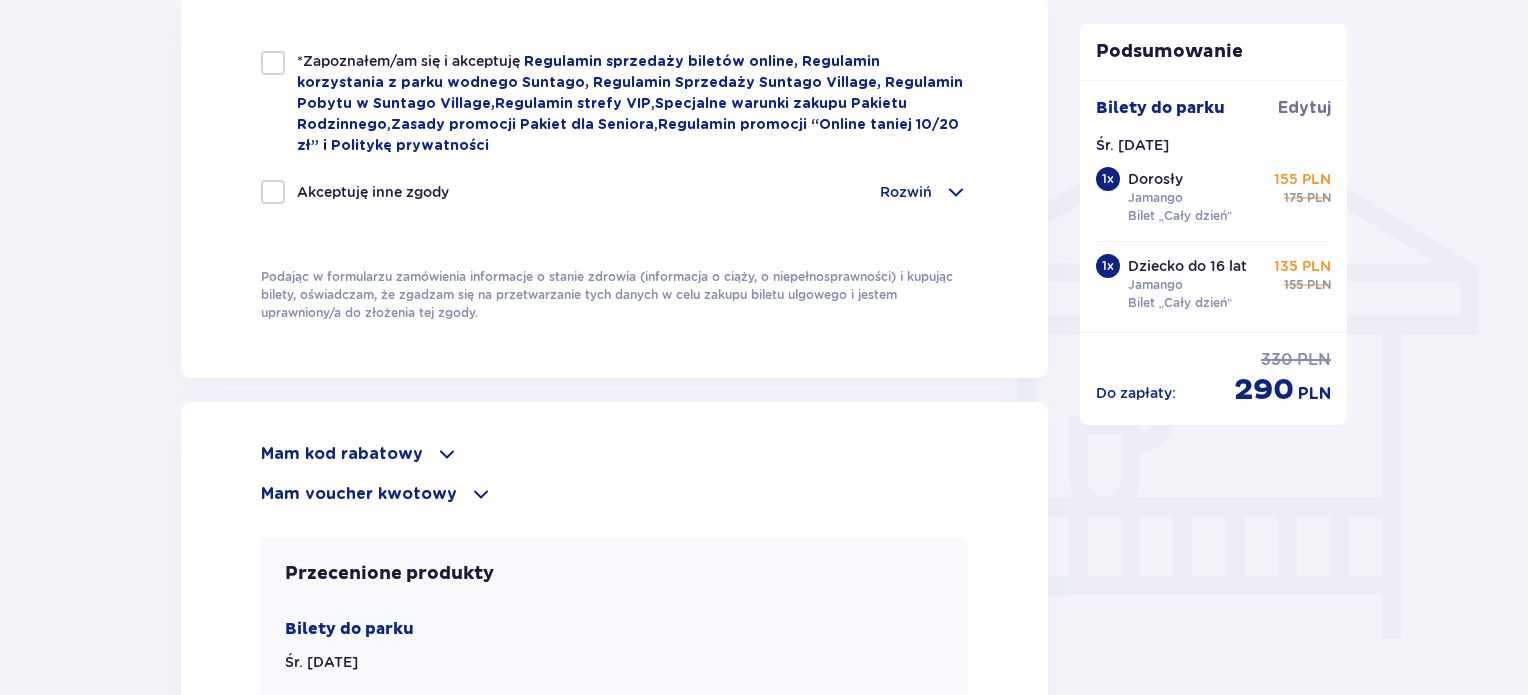 click on "*Zapoznałem/am się i akceptuję   Regulamin sprzedaży biletów online,   Regulamin korzystania z parku wodnego Suntago,   Regulamin Sprzedaży Suntago Village,   Regulamin Pobytu w Suntago Village ,  Regulamin strefy VIP ,  Specjalne warunki zakupu Pakietu Rodzinnego ,  Zasady promocji Pakiet dla Seniora ,  Regulamin promocji “Online taniej 10/20 zł”   i   Politykę prywatności" at bounding box center [614, 103] 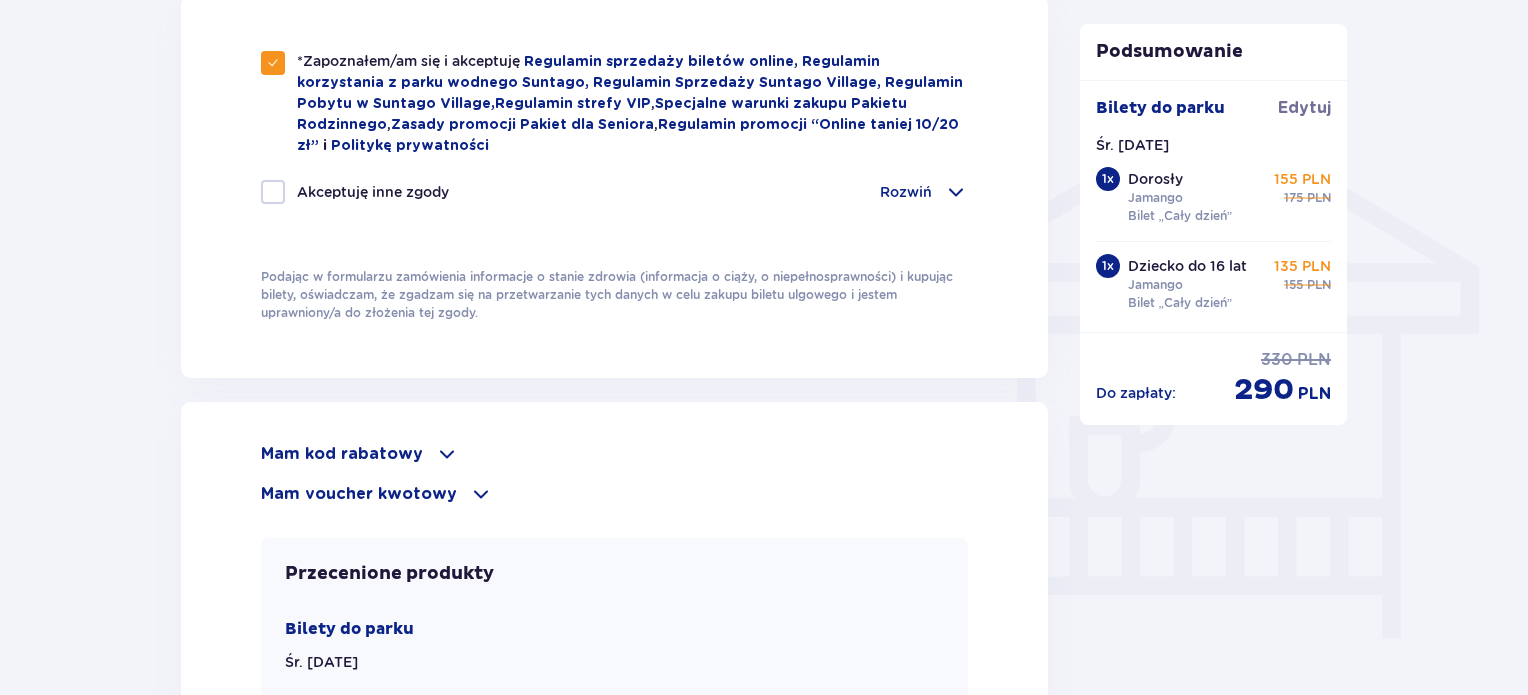 checkbox on "true" 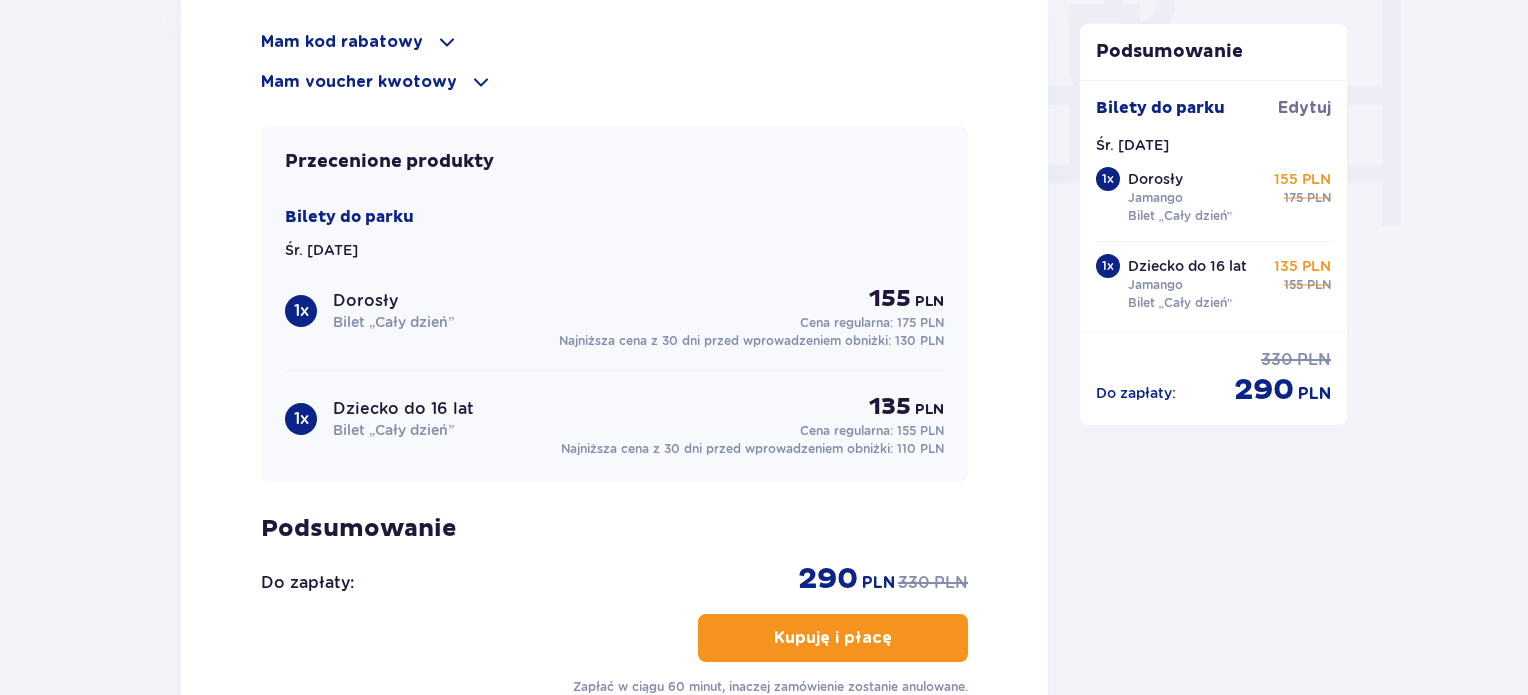 scroll, scrollTop: 1957, scrollLeft: 0, axis: vertical 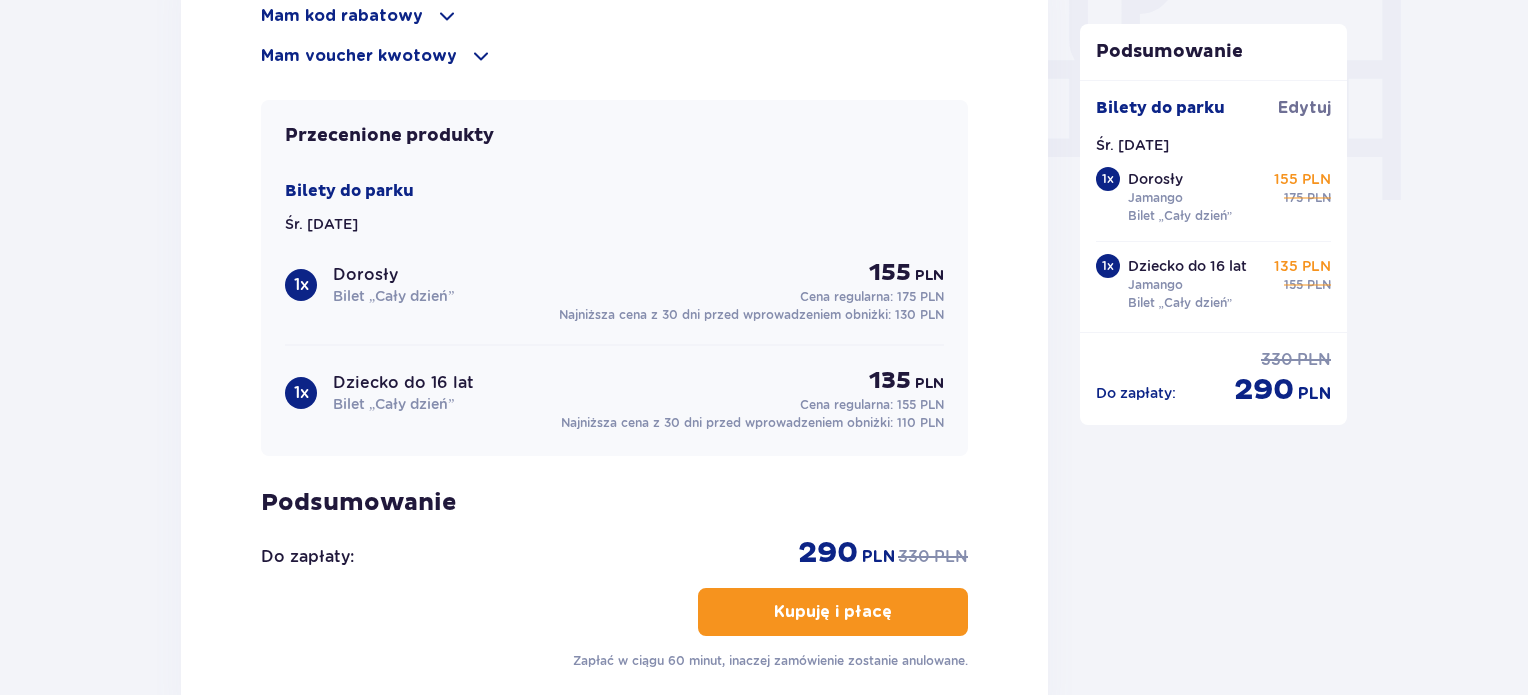 click on "Kupuję i płacę" at bounding box center [833, 612] 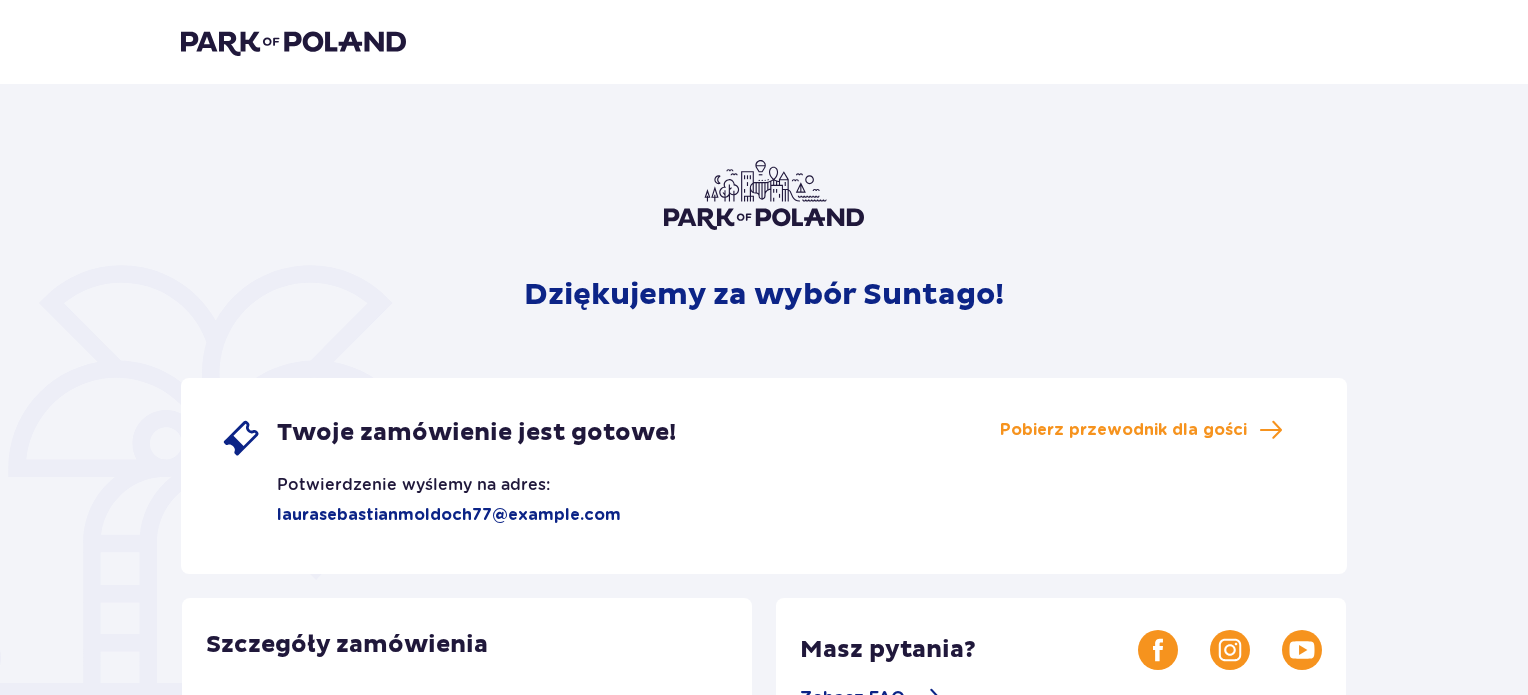 scroll, scrollTop: 0, scrollLeft: 0, axis: both 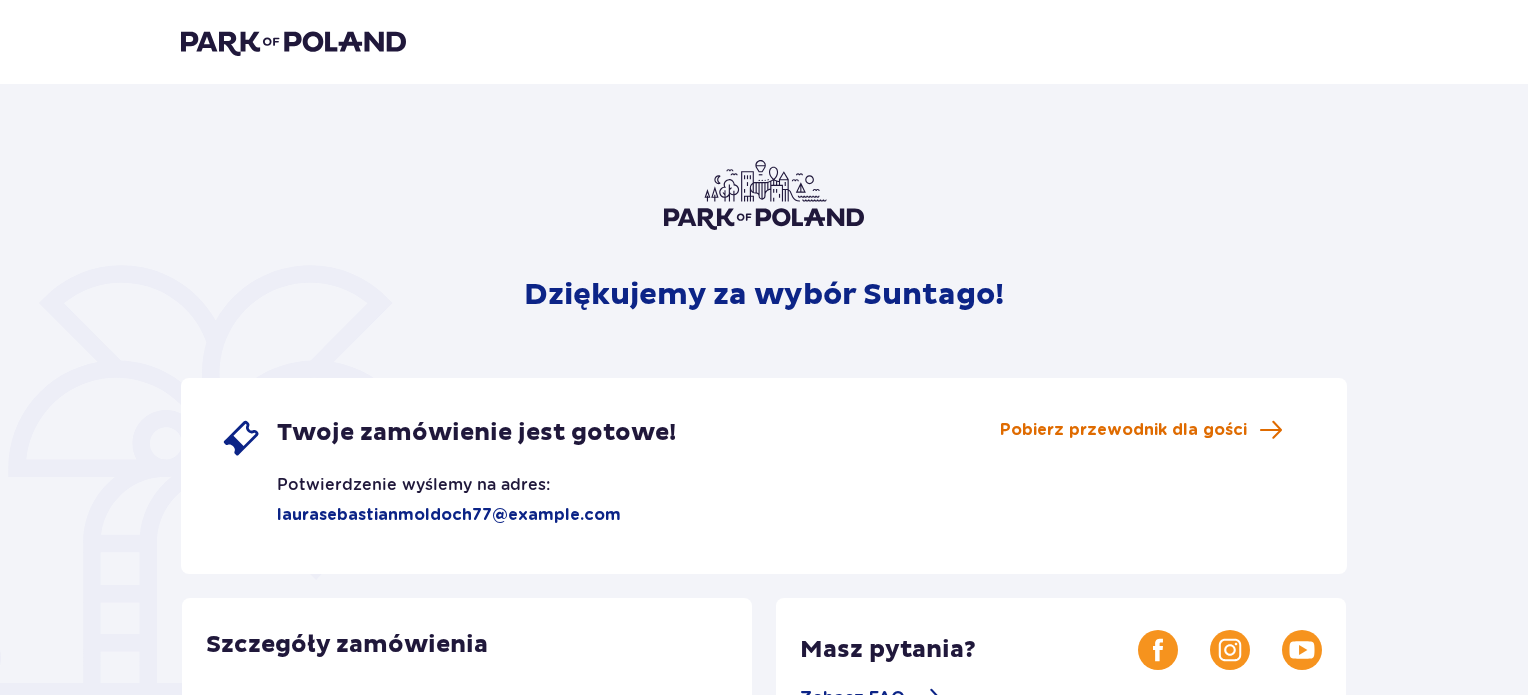 click on "Pobierz przewodnik dla gości" at bounding box center [1123, 430] 